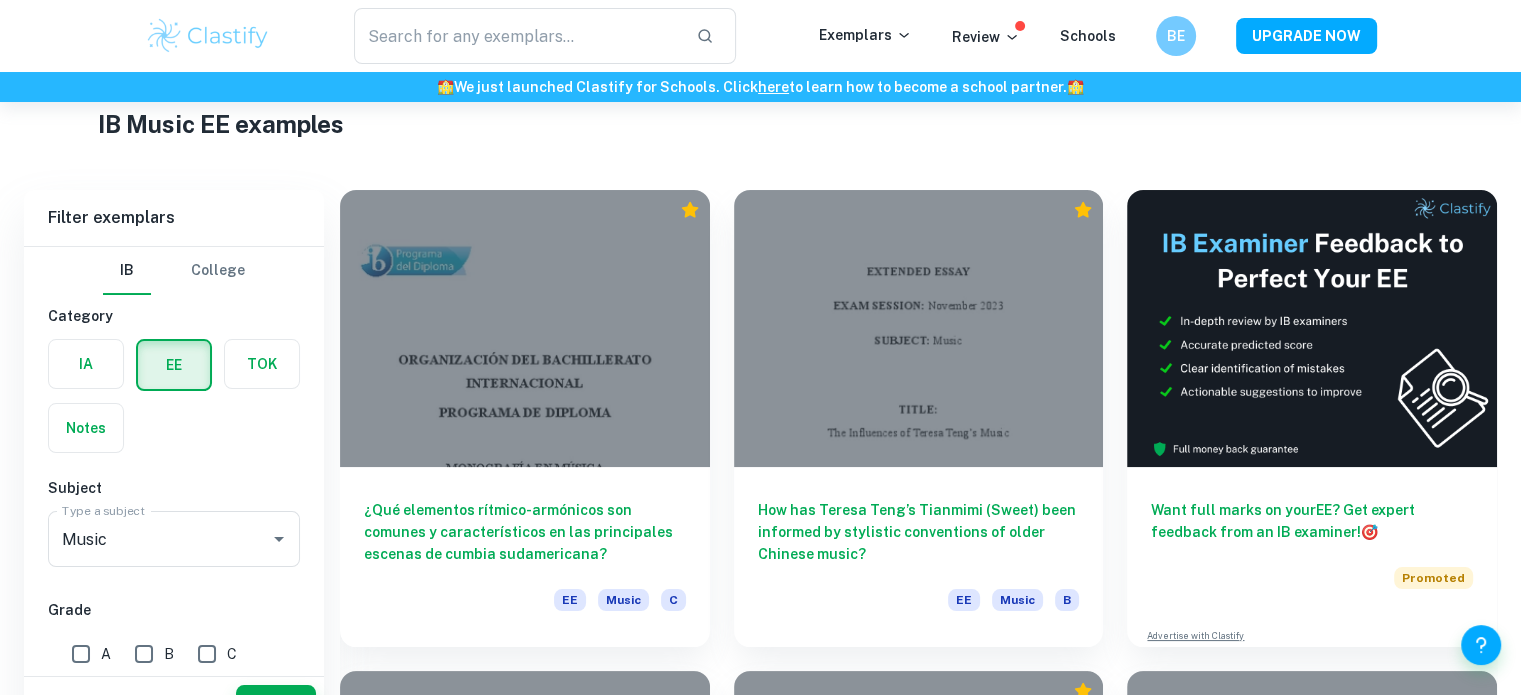scroll, scrollTop: 330, scrollLeft: 0, axis: vertical 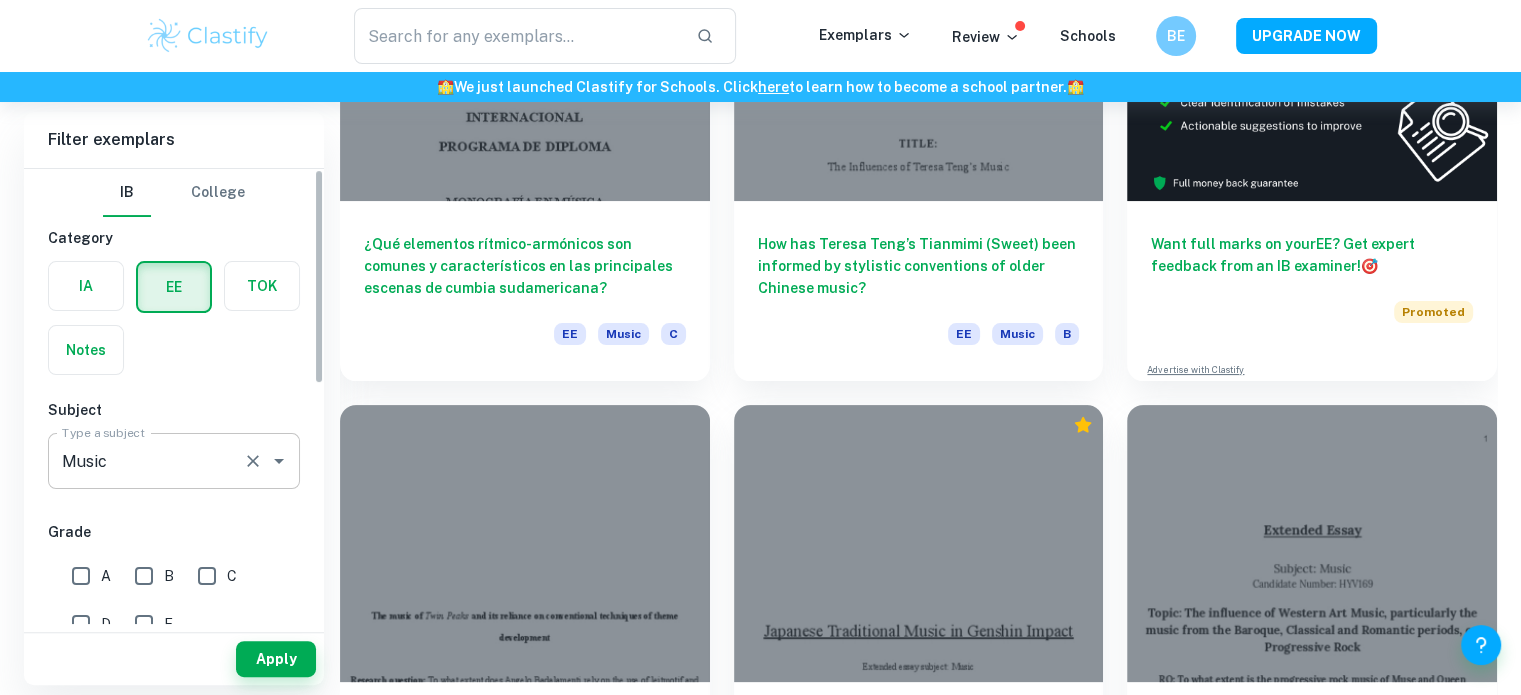 click on "Music" at bounding box center [146, 461] 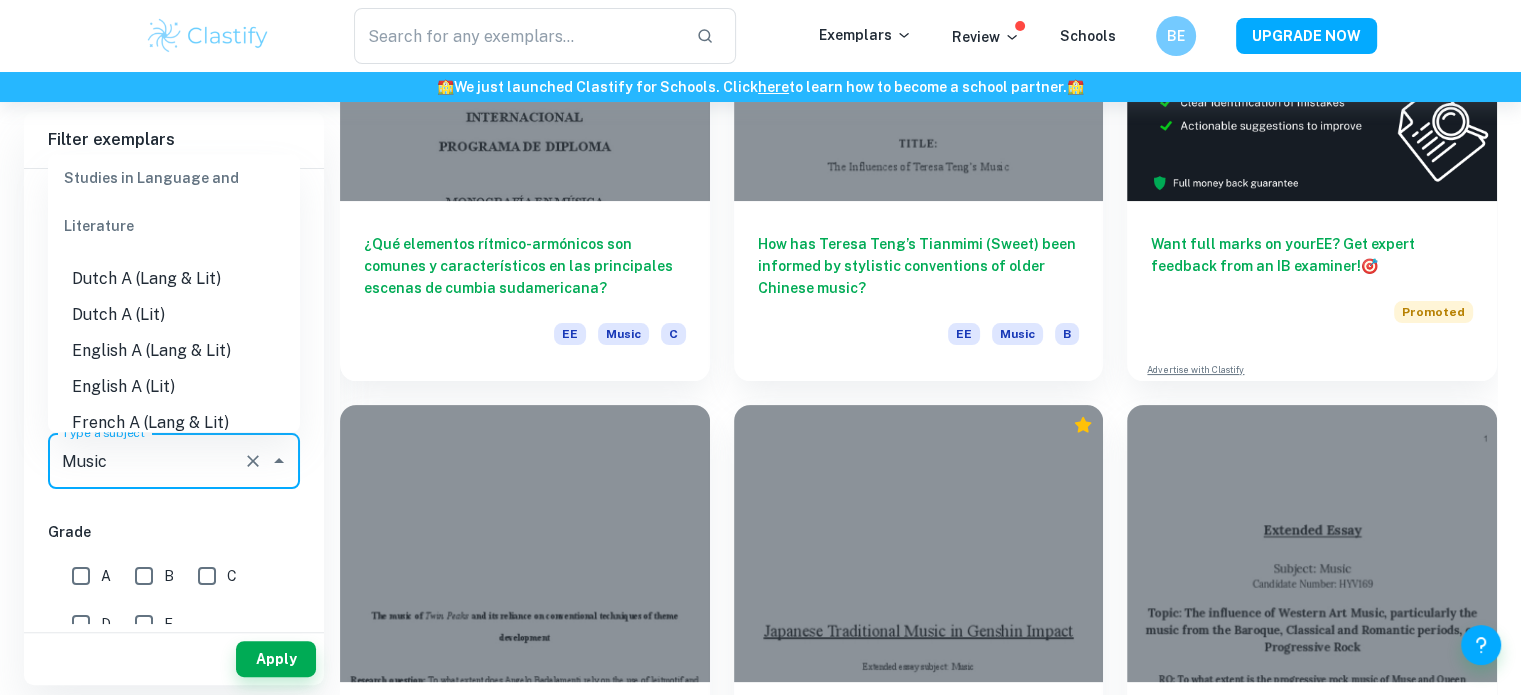 scroll, scrollTop: 157, scrollLeft: 0, axis: vertical 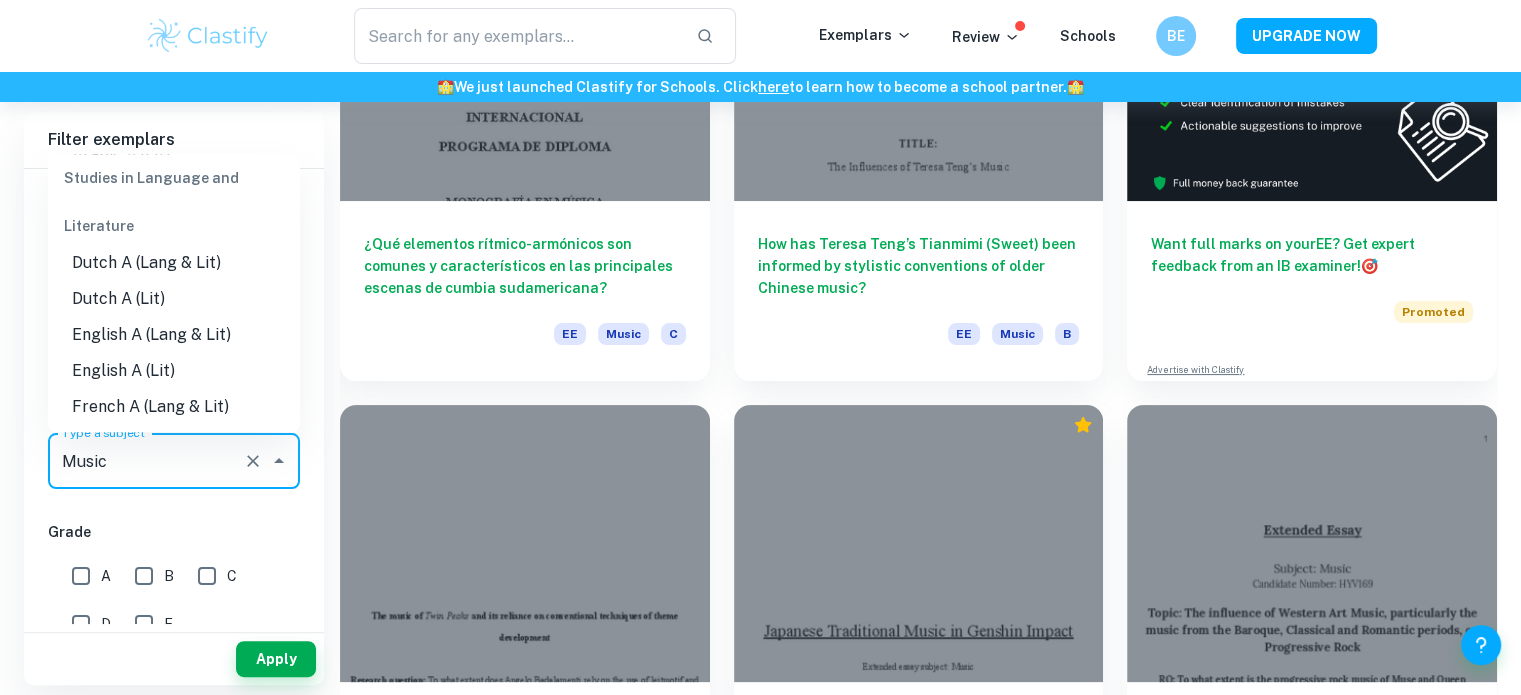 click on "English A (Lang & Lit)" at bounding box center (174, 335) 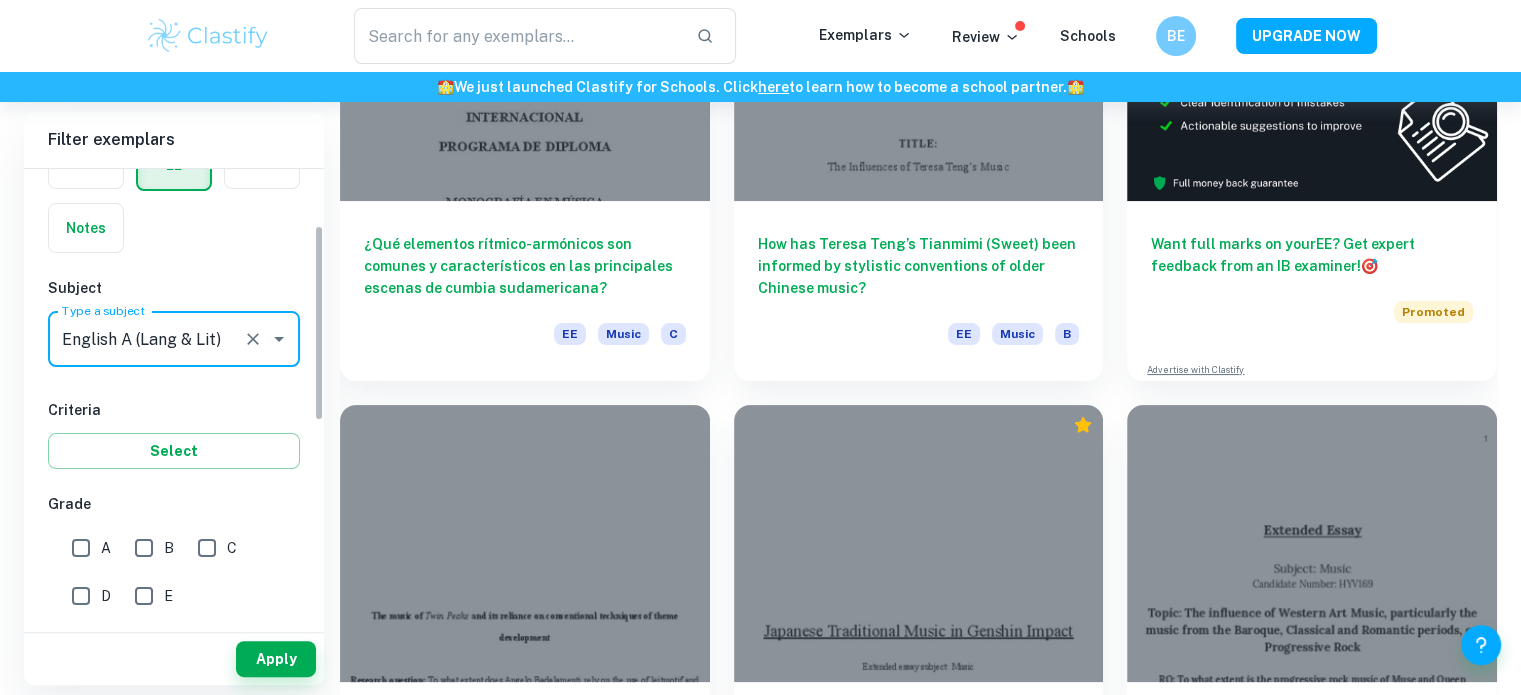 scroll, scrollTop: 123, scrollLeft: 0, axis: vertical 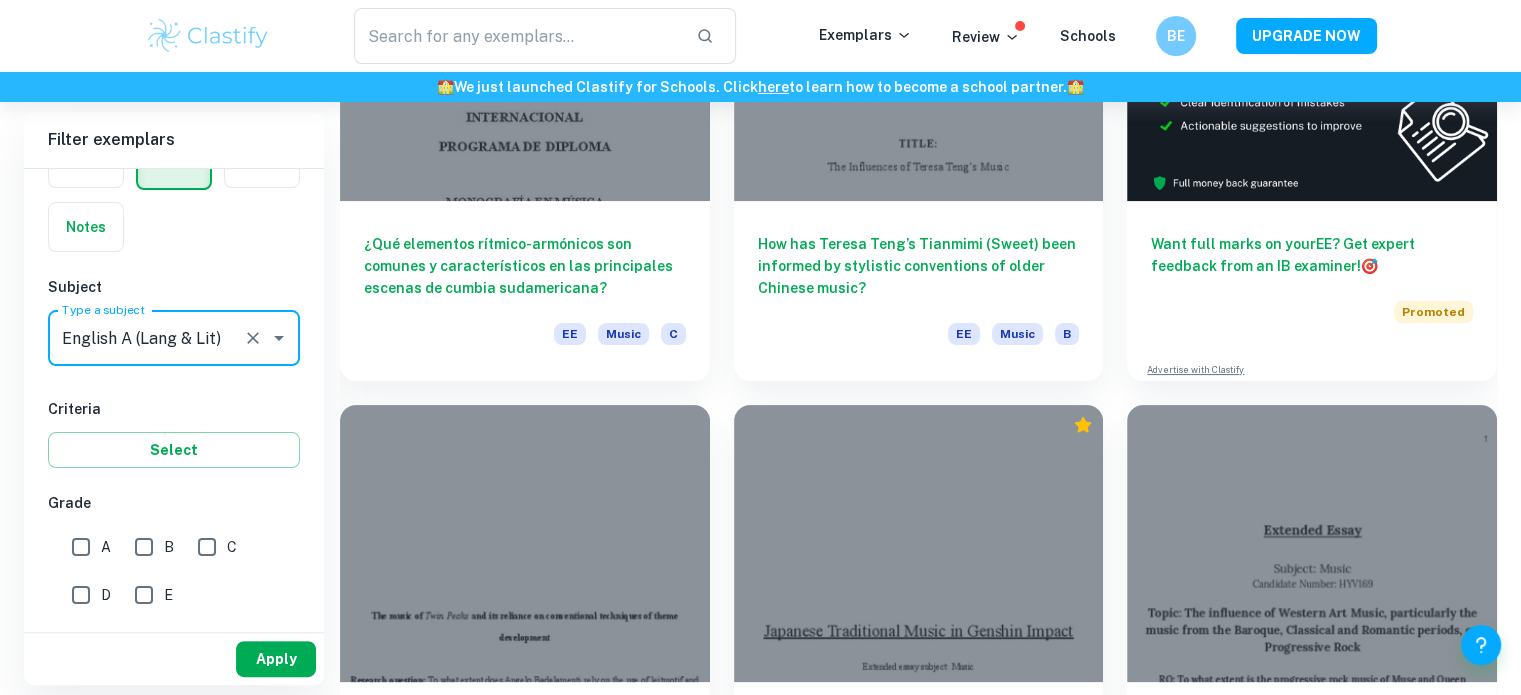 click on "Apply" at bounding box center (276, 659) 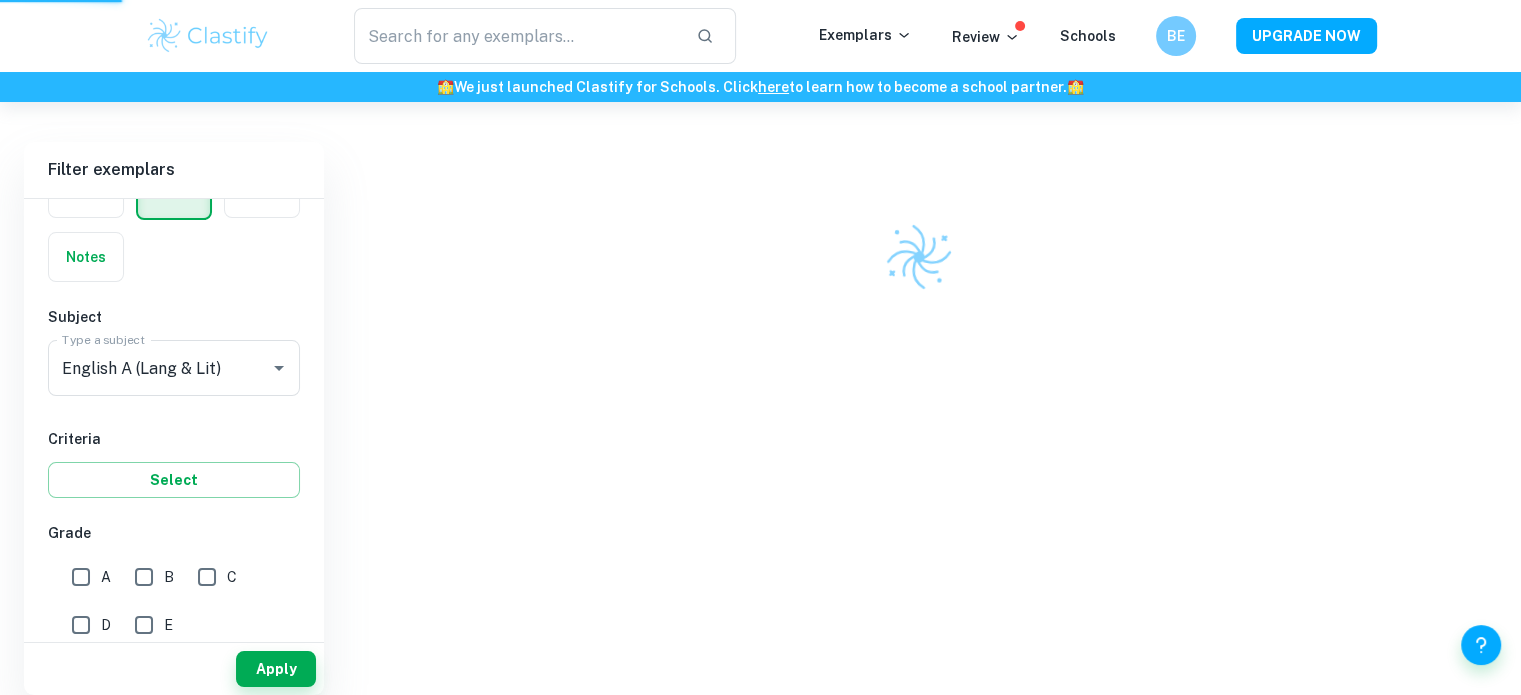 scroll, scrollTop: 103, scrollLeft: 0, axis: vertical 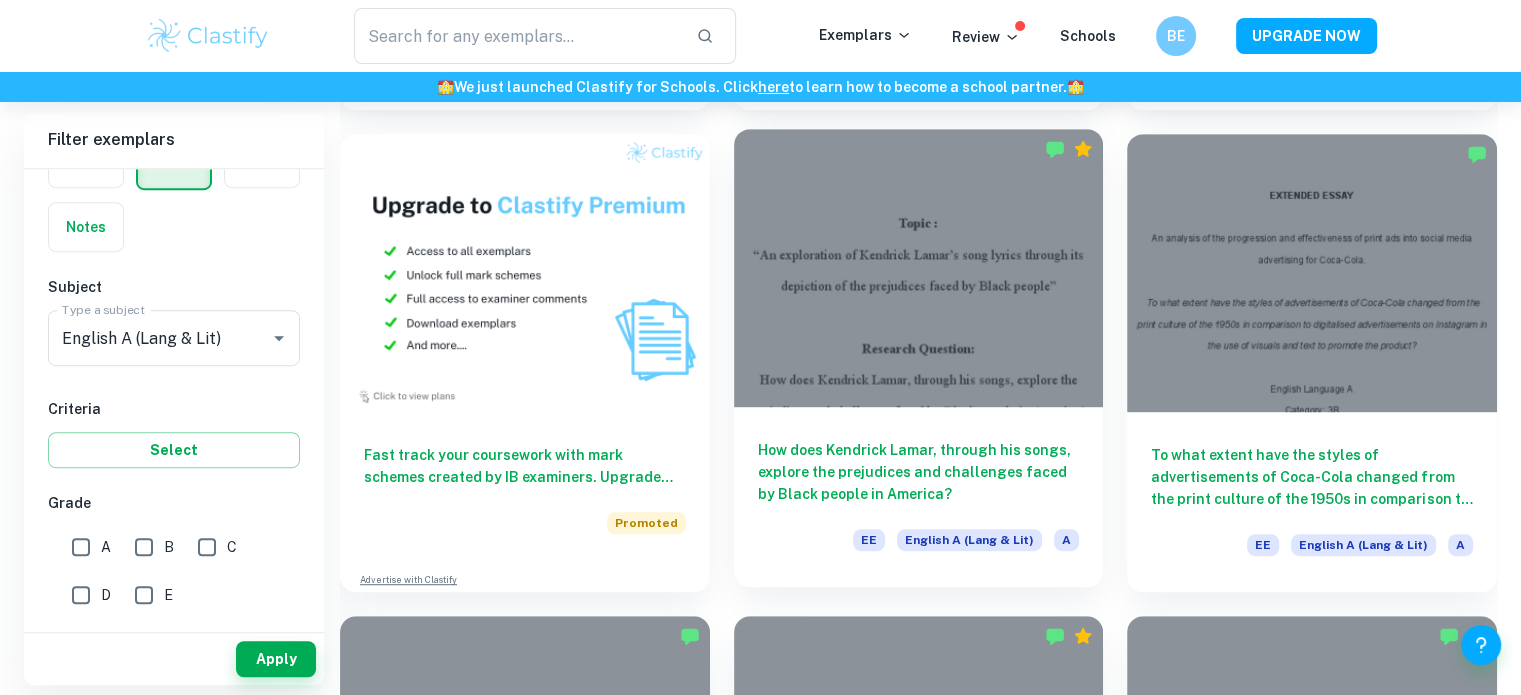 click on "How does Kendrick Lamar, through his songs, explore the prejudices and challenges faced by Black people in America?" at bounding box center (919, 472) 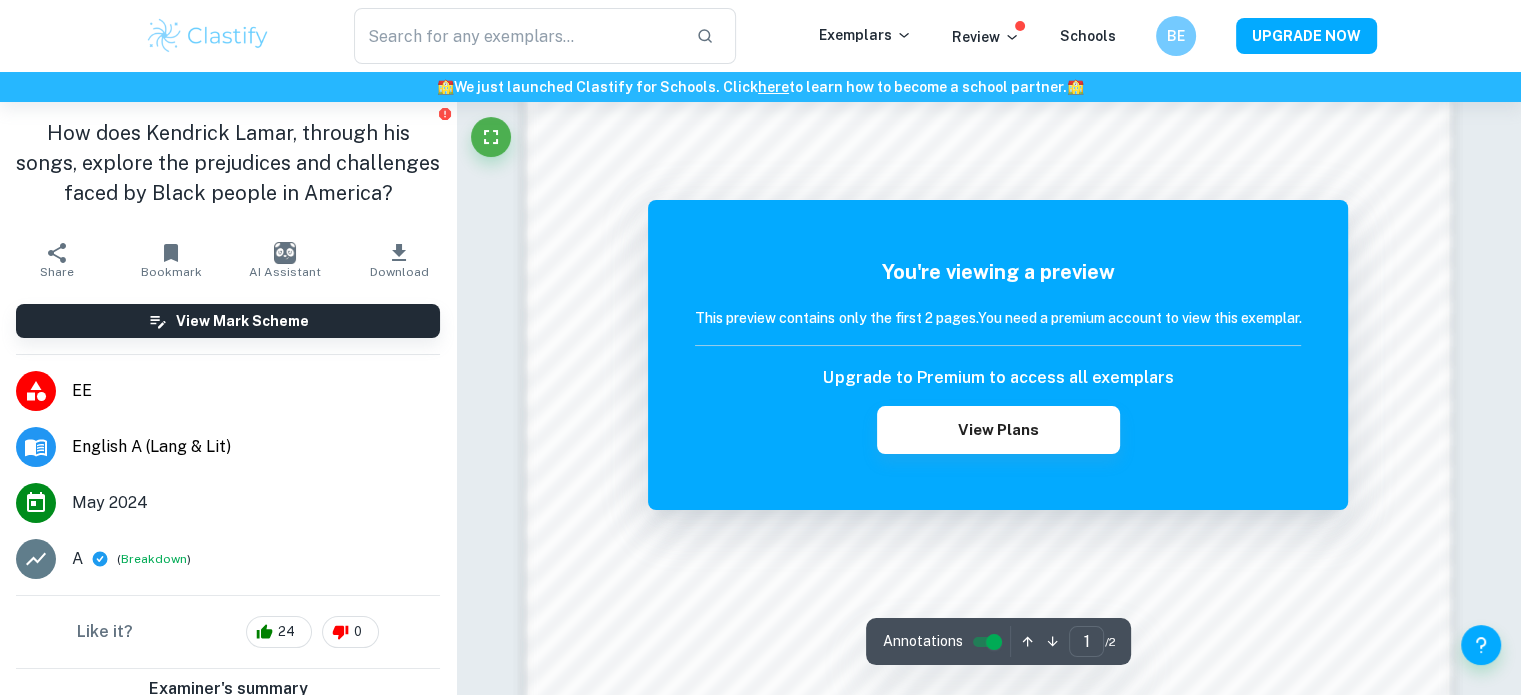 scroll, scrollTop: 1319, scrollLeft: 0, axis: vertical 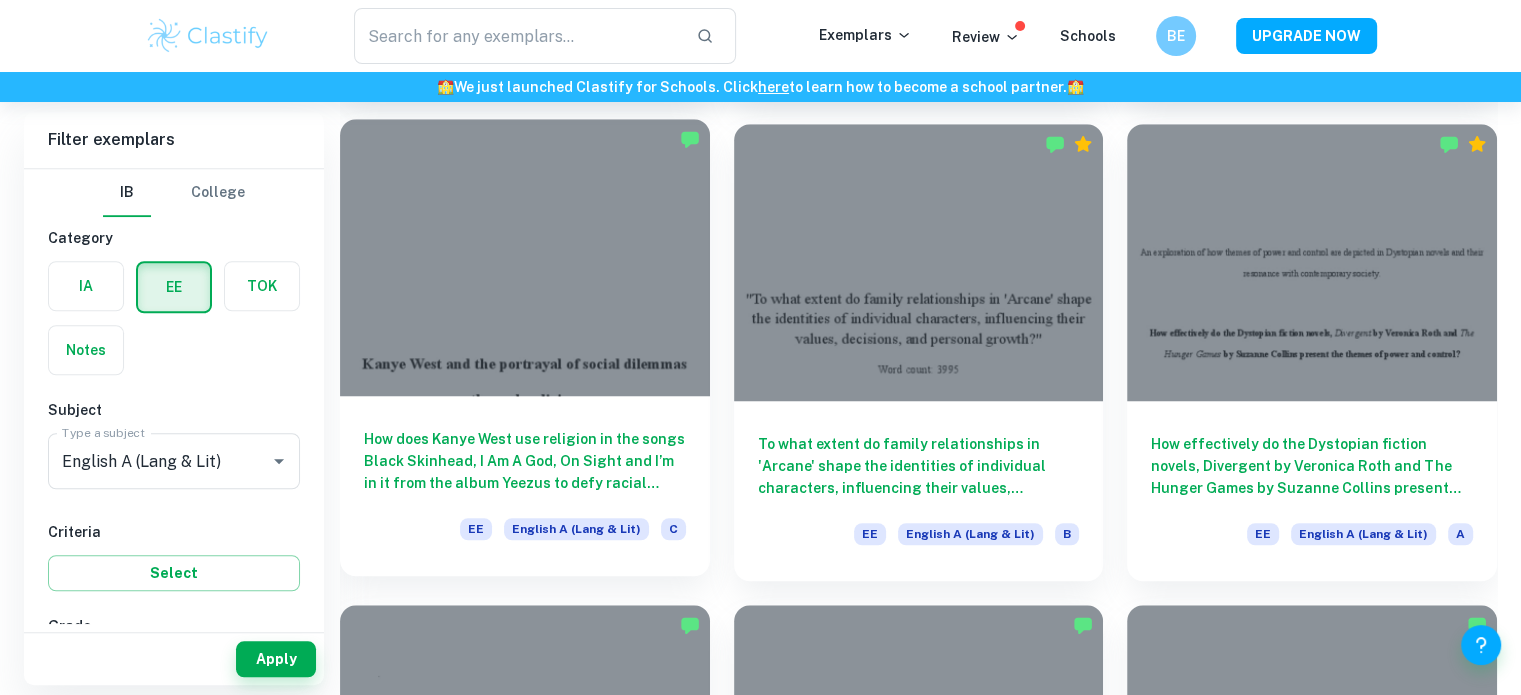 click on "How does Kanye West use religion in the songs Black Skinhead, I Am A God, On Sight and I’m in it from the album Yeezus to defy racial dilemmas and limiting norms of the music industry through stylistic features?" at bounding box center (525, 461) 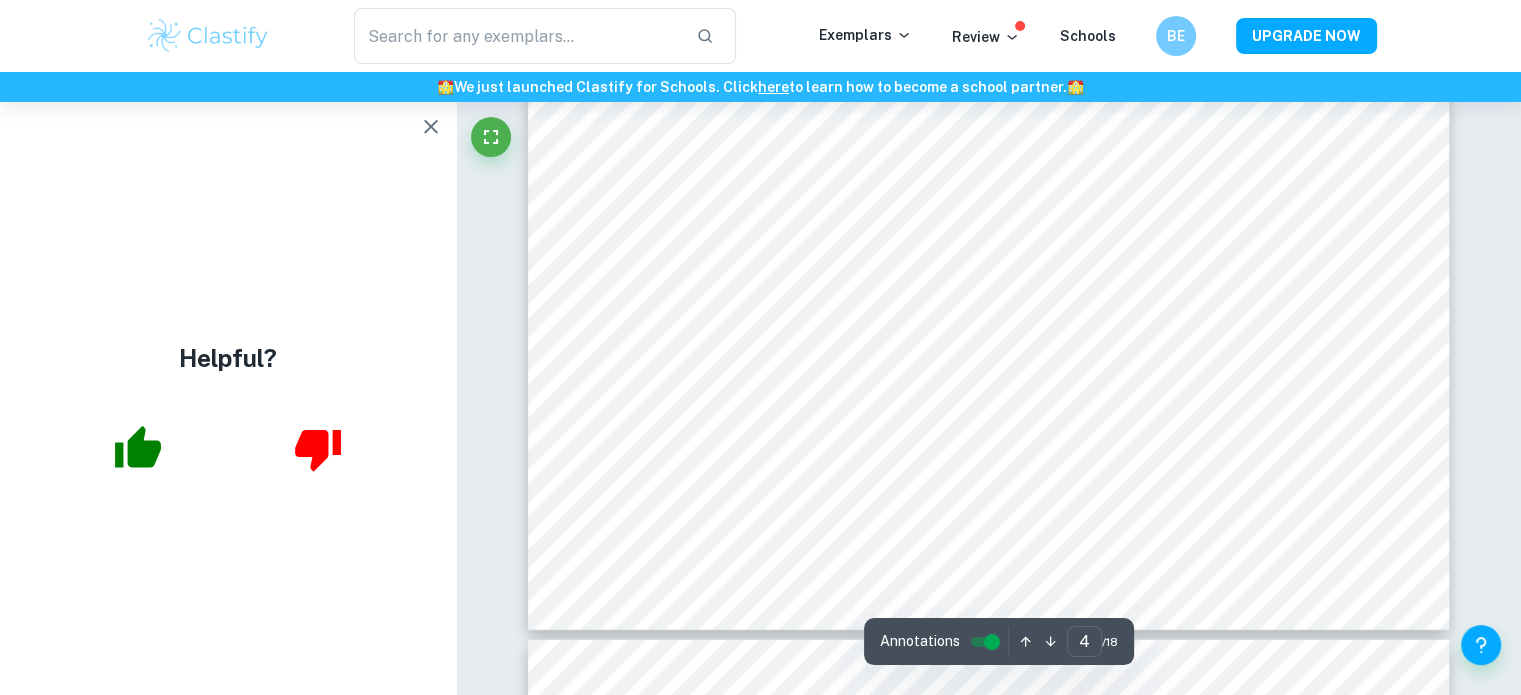 scroll, scrollTop: 5084, scrollLeft: 0, axis: vertical 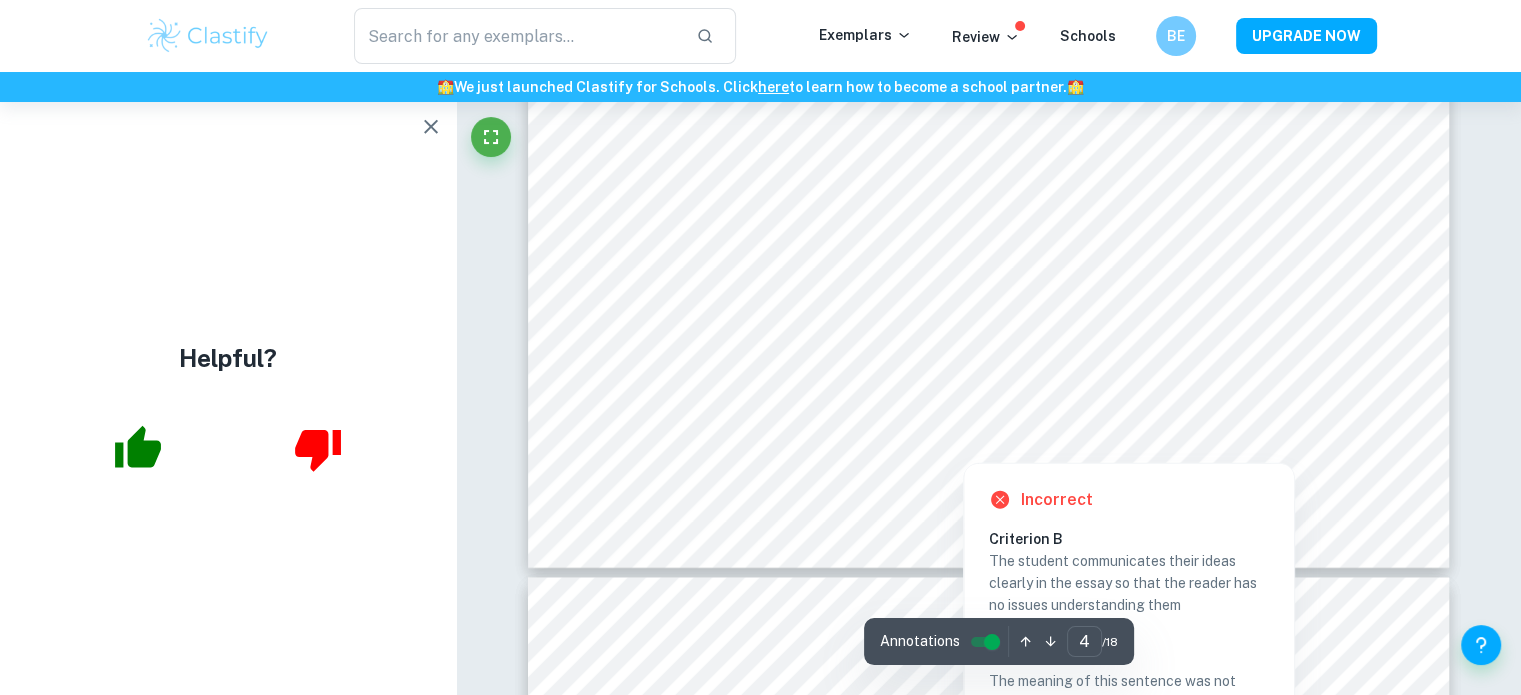 type on "5" 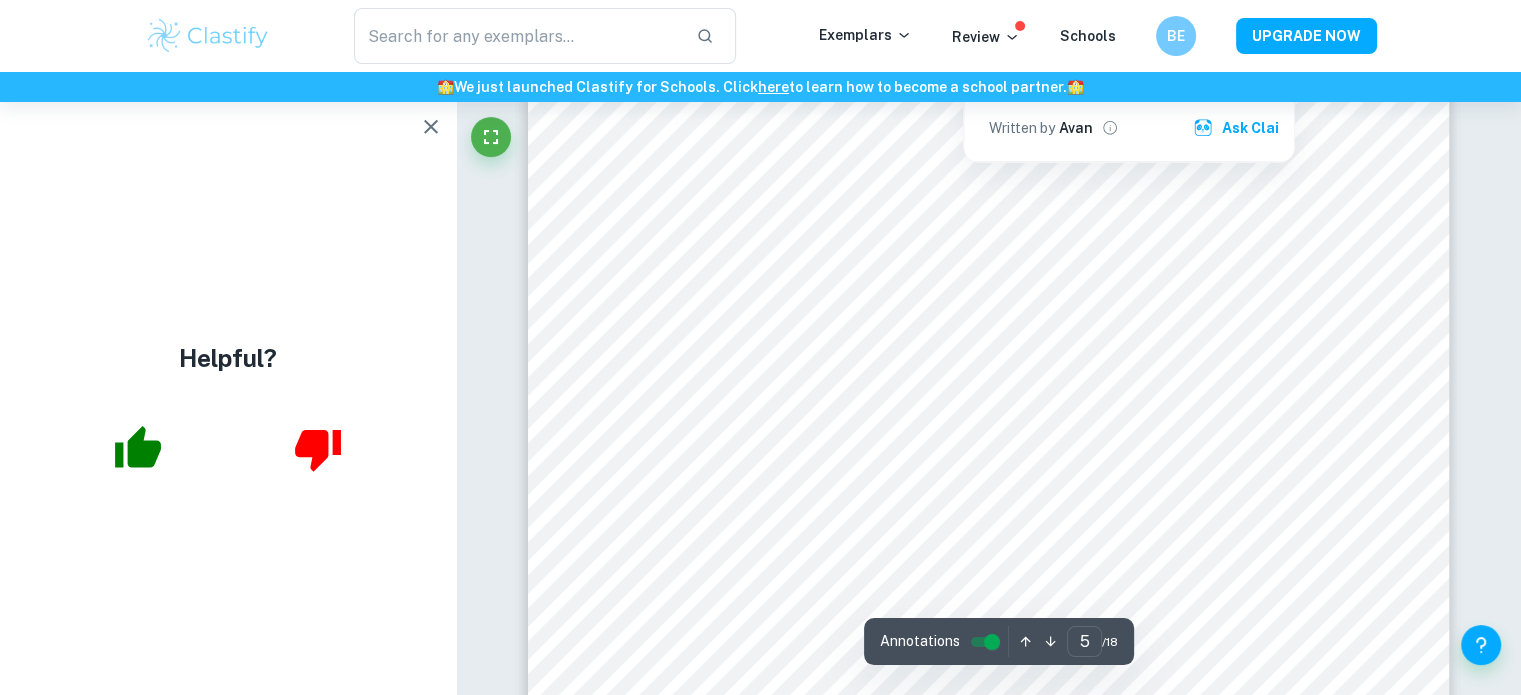 scroll, scrollTop: 5780, scrollLeft: 0, axis: vertical 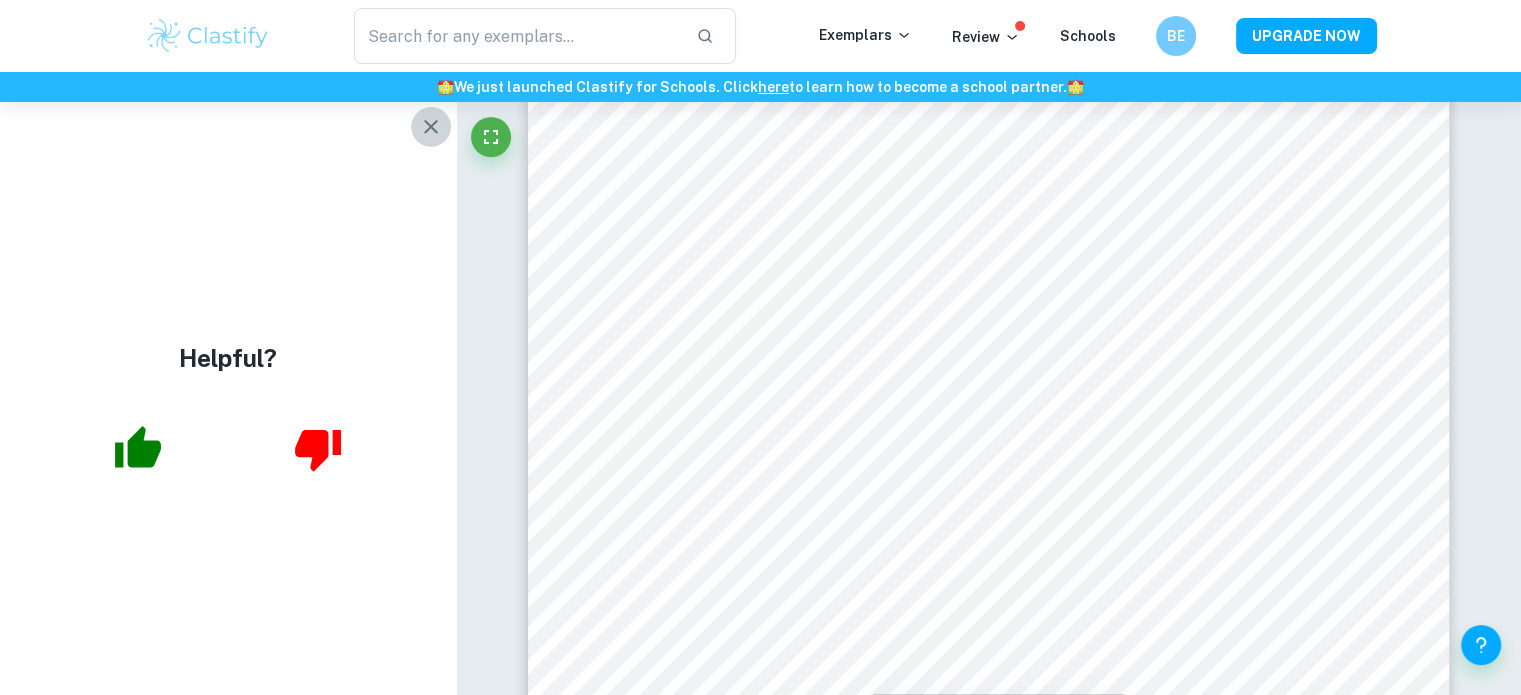 click 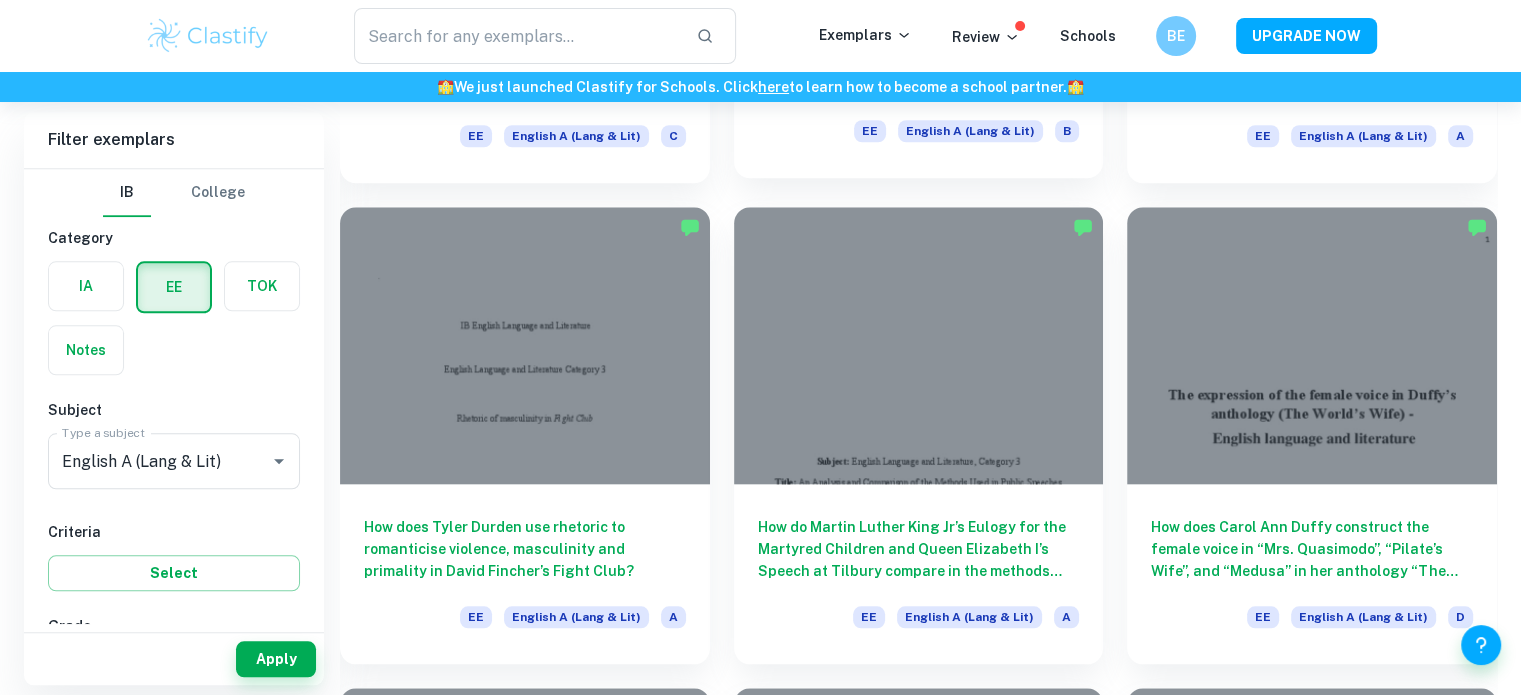 scroll, scrollTop: 2045, scrollLeft: 0, axis: vertical 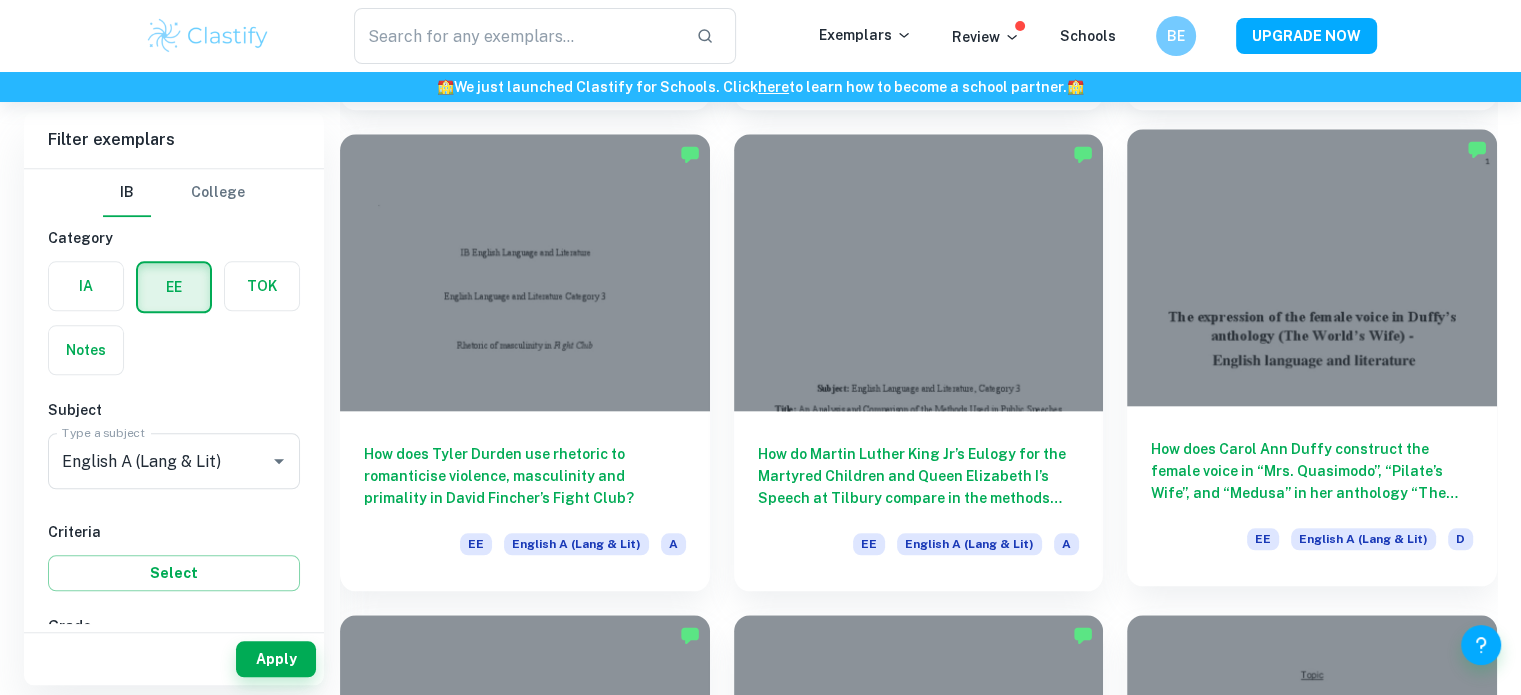click at bounding box center (1312, 267) 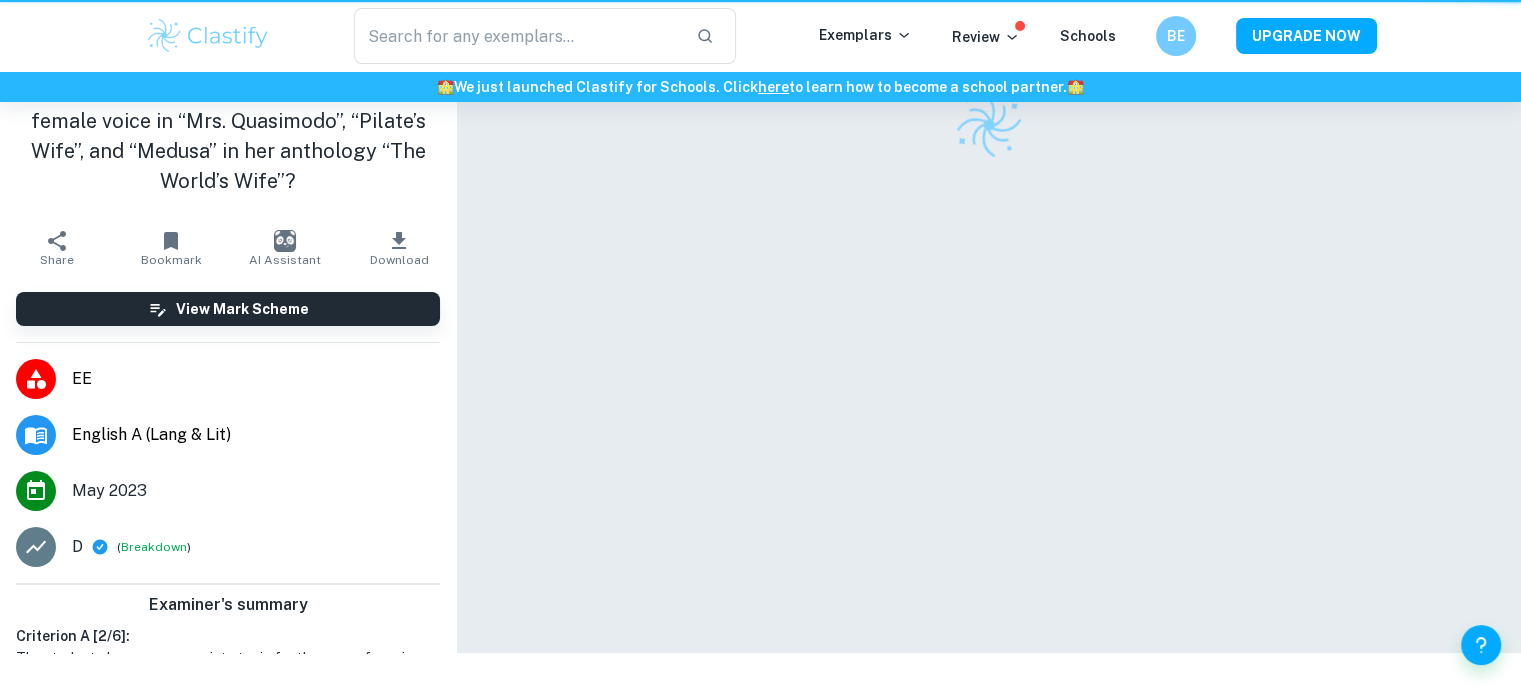 scroll, scrollTop: 0, scrollLeft: 0, axis: both 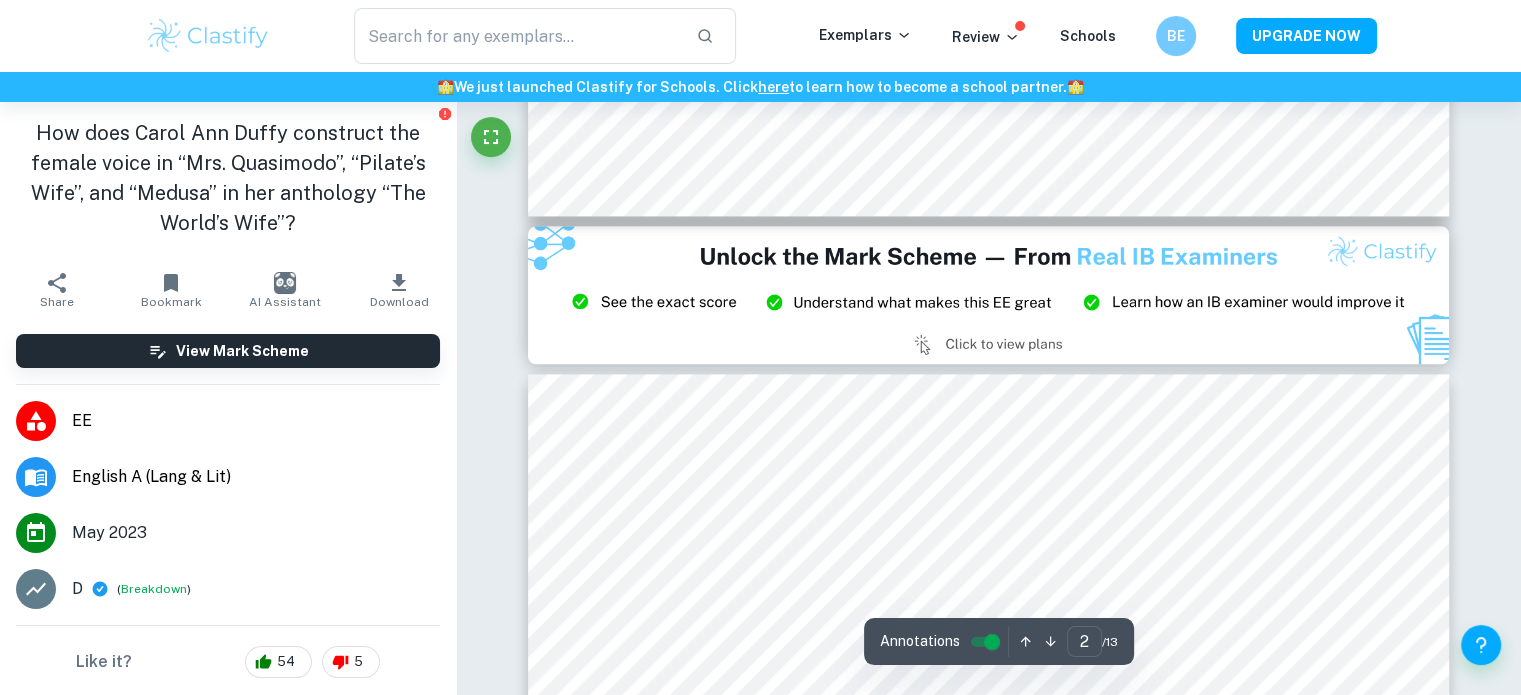 type on "3" 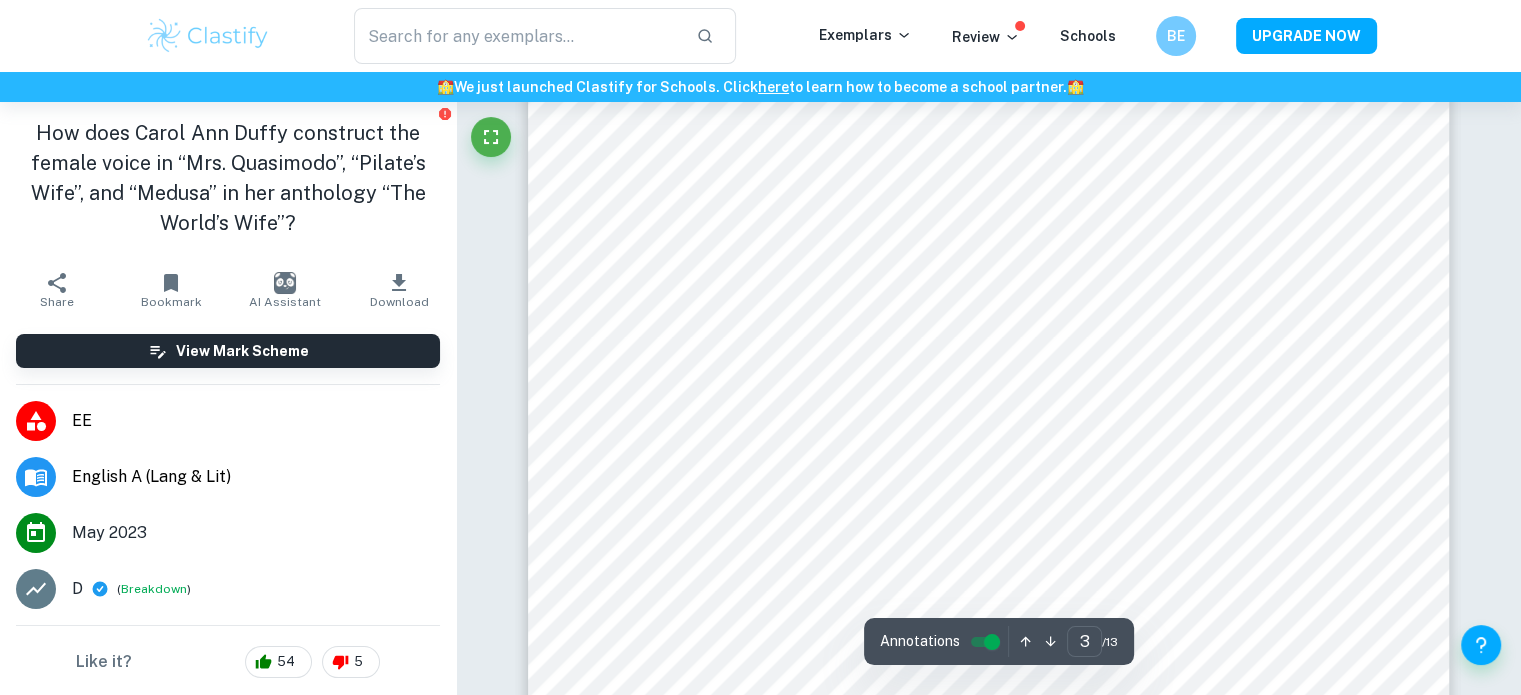 scroll, scrollTop: 3231, scrollLeft: 0, axis: vertical 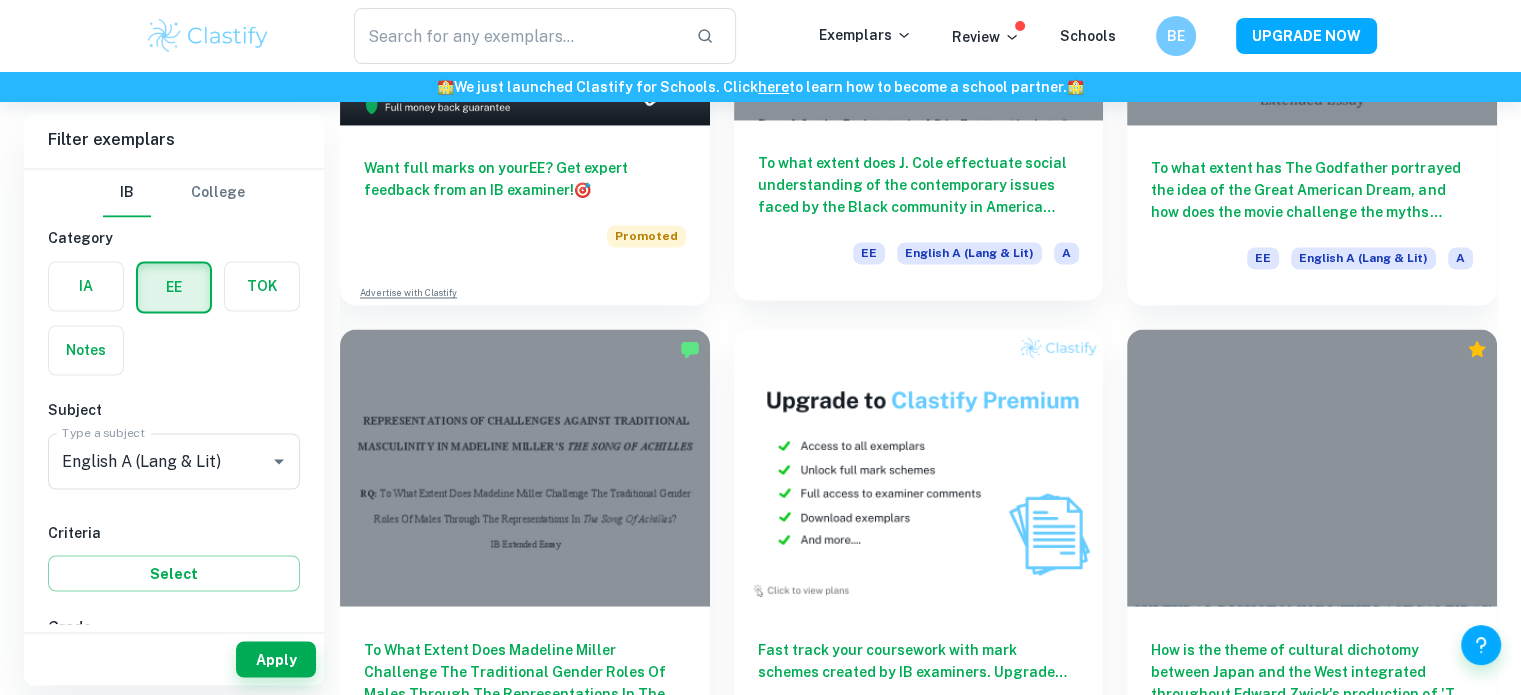 click on "To what extent does J. Cole effectuate social understanding of the contemporary issues faced by the Black community in America through his use of textual features in “4 Your Eyez Only”?" at bounding box center [919, 185] 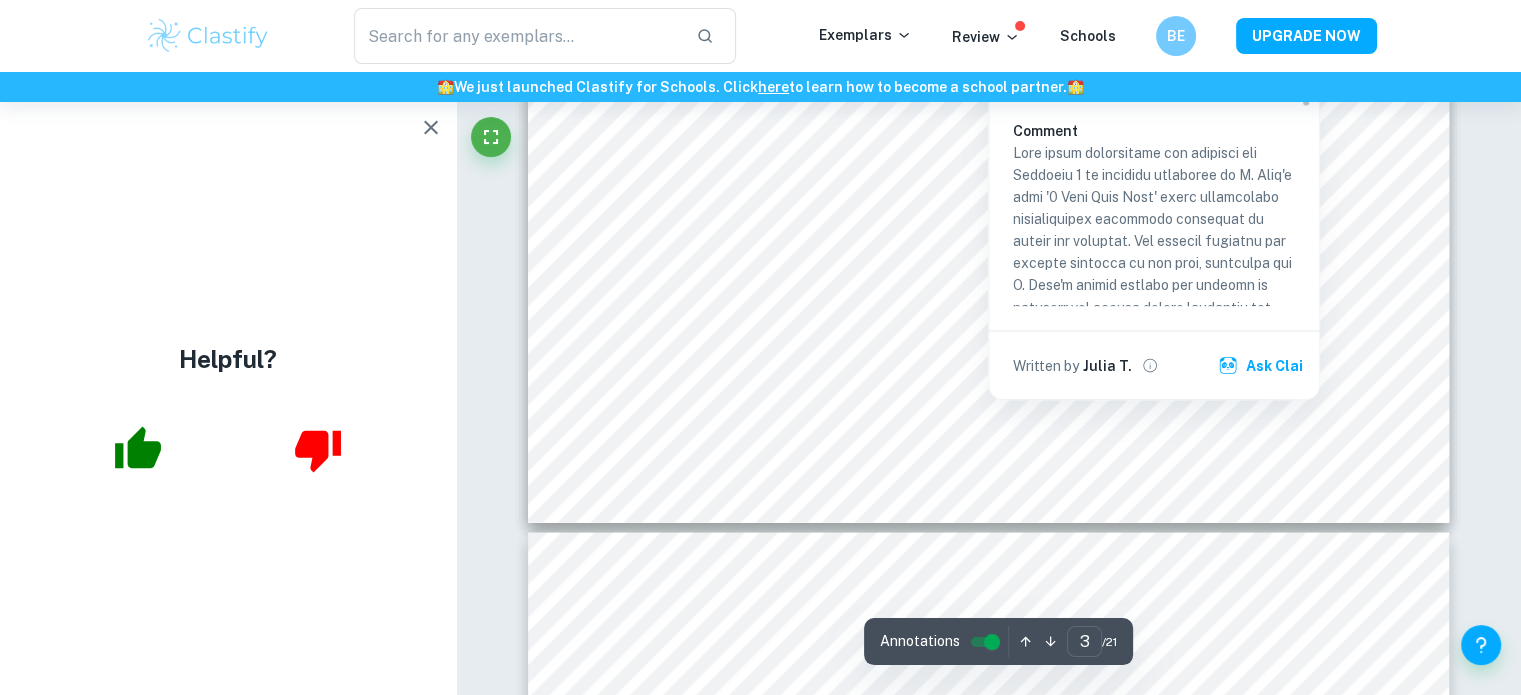 scroll, scrollTop: 3494, scrollLeft: 0, axis: vertical 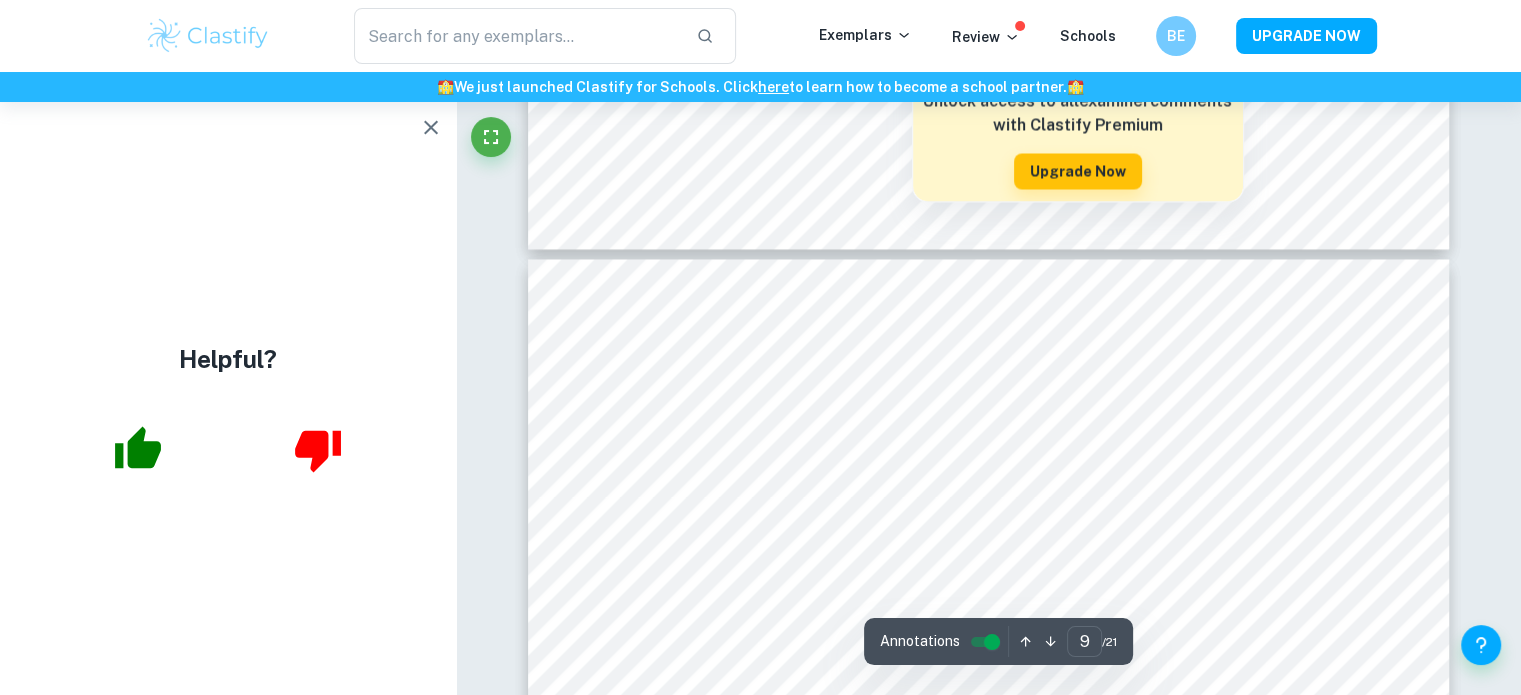 type on "10" 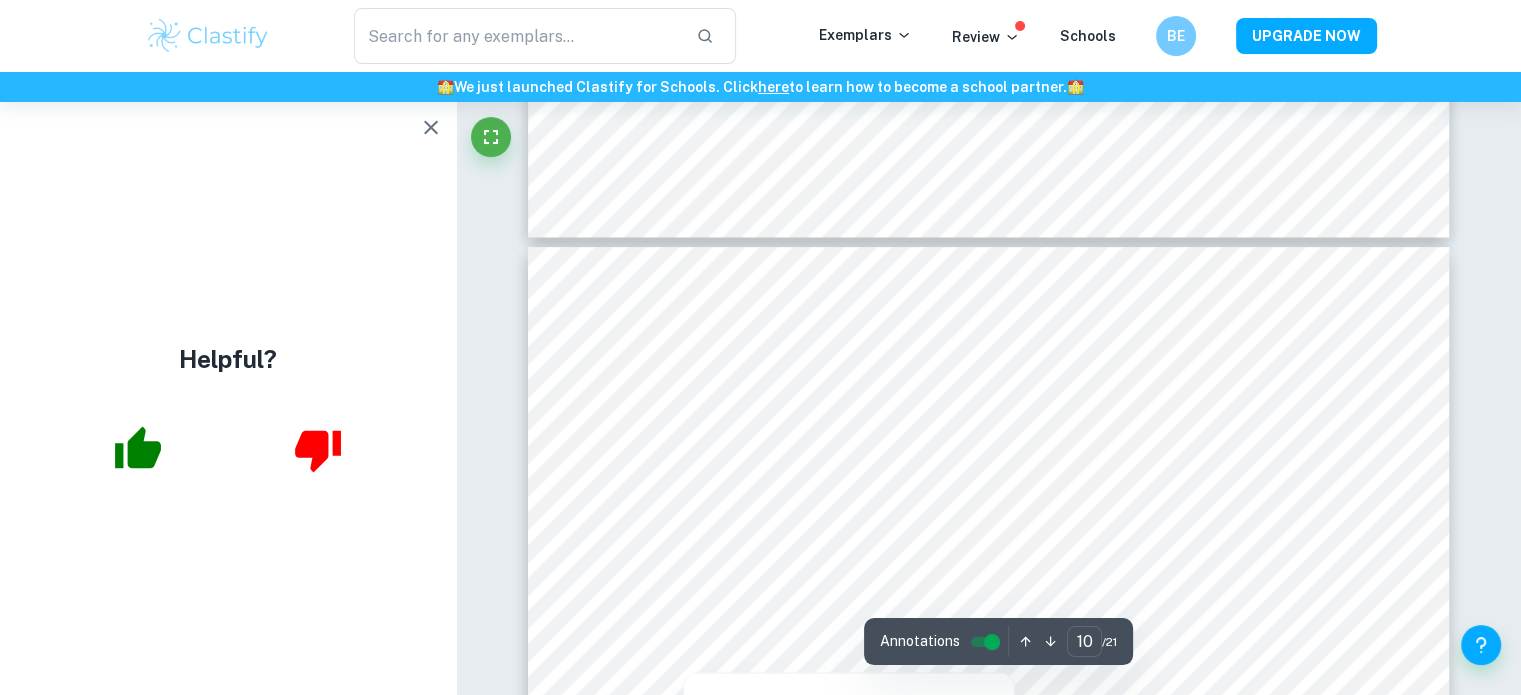 scroll, scrollTop: 11136, scrollLeft: 0, axis: vertical 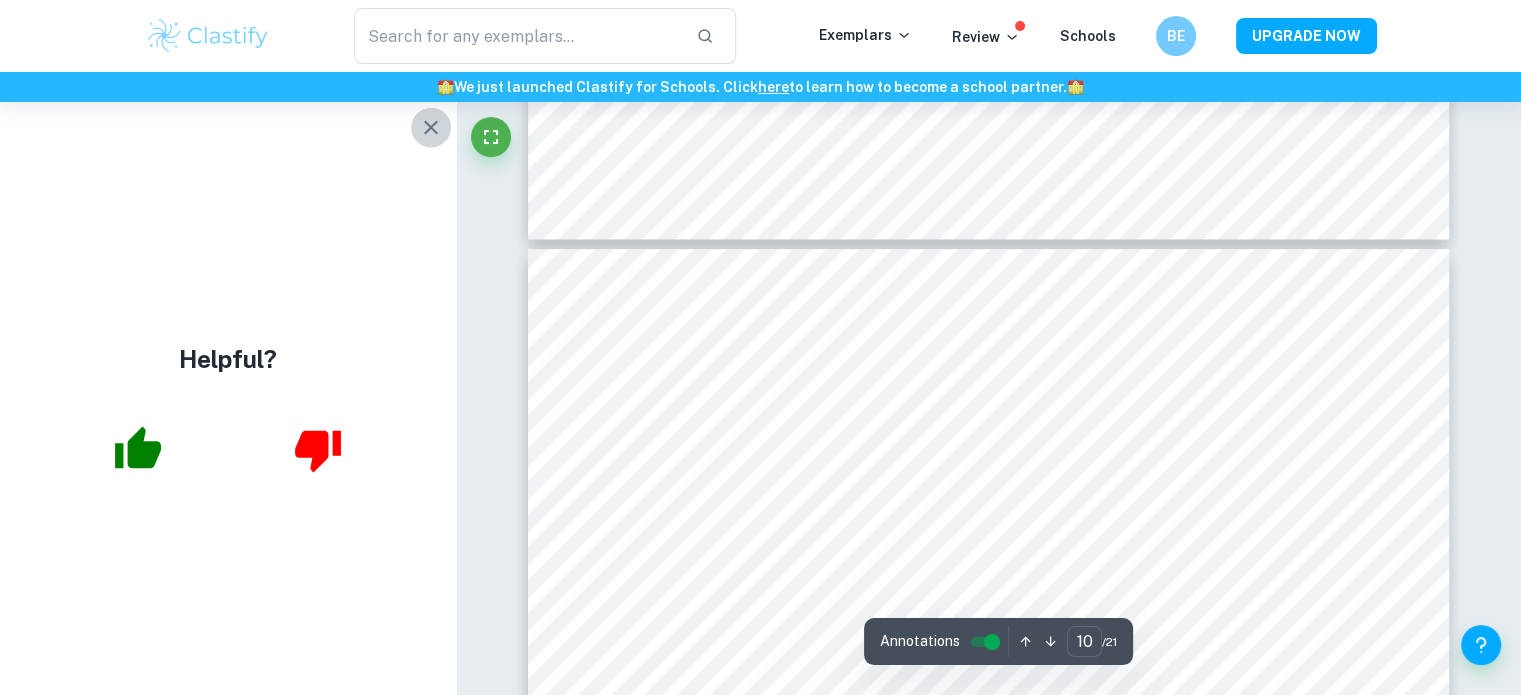click 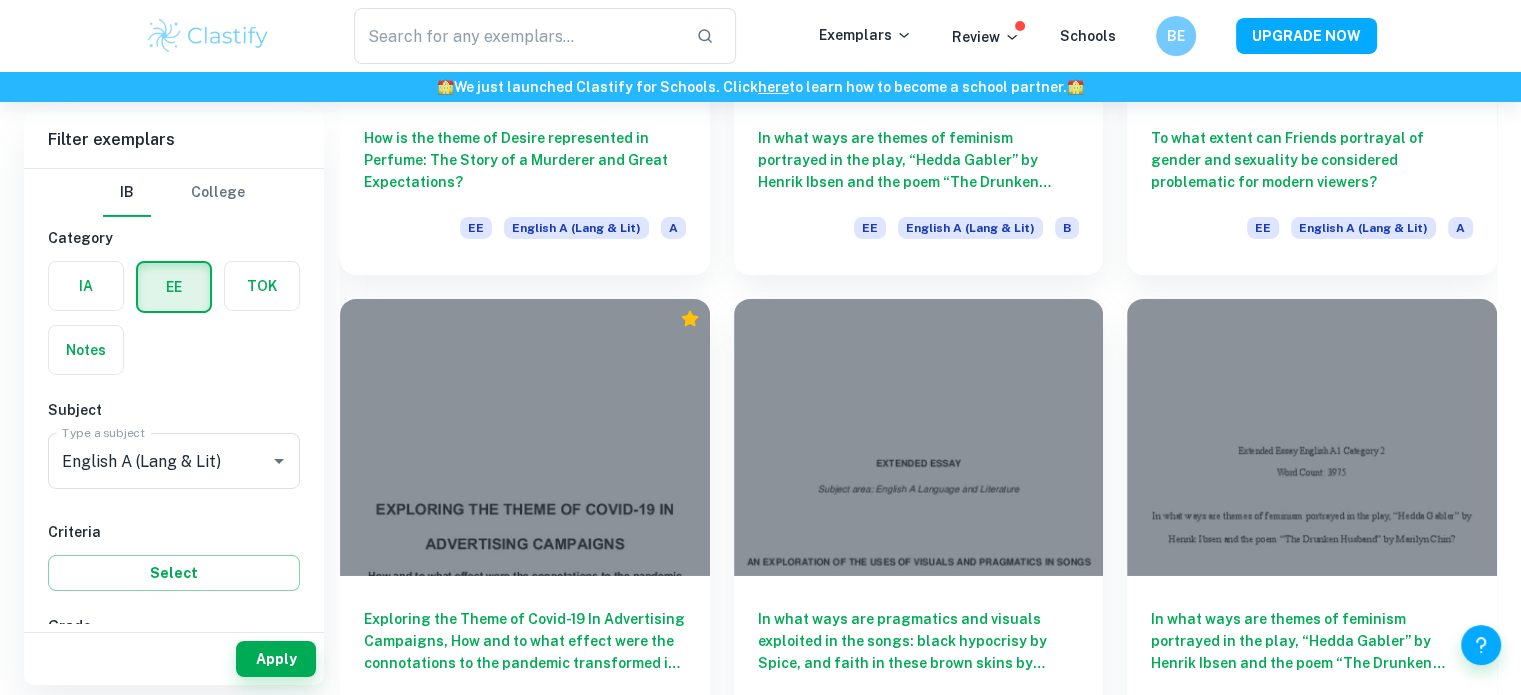 scroll, scrollTop: 14593, scrollLeft: 0, axis: vertical 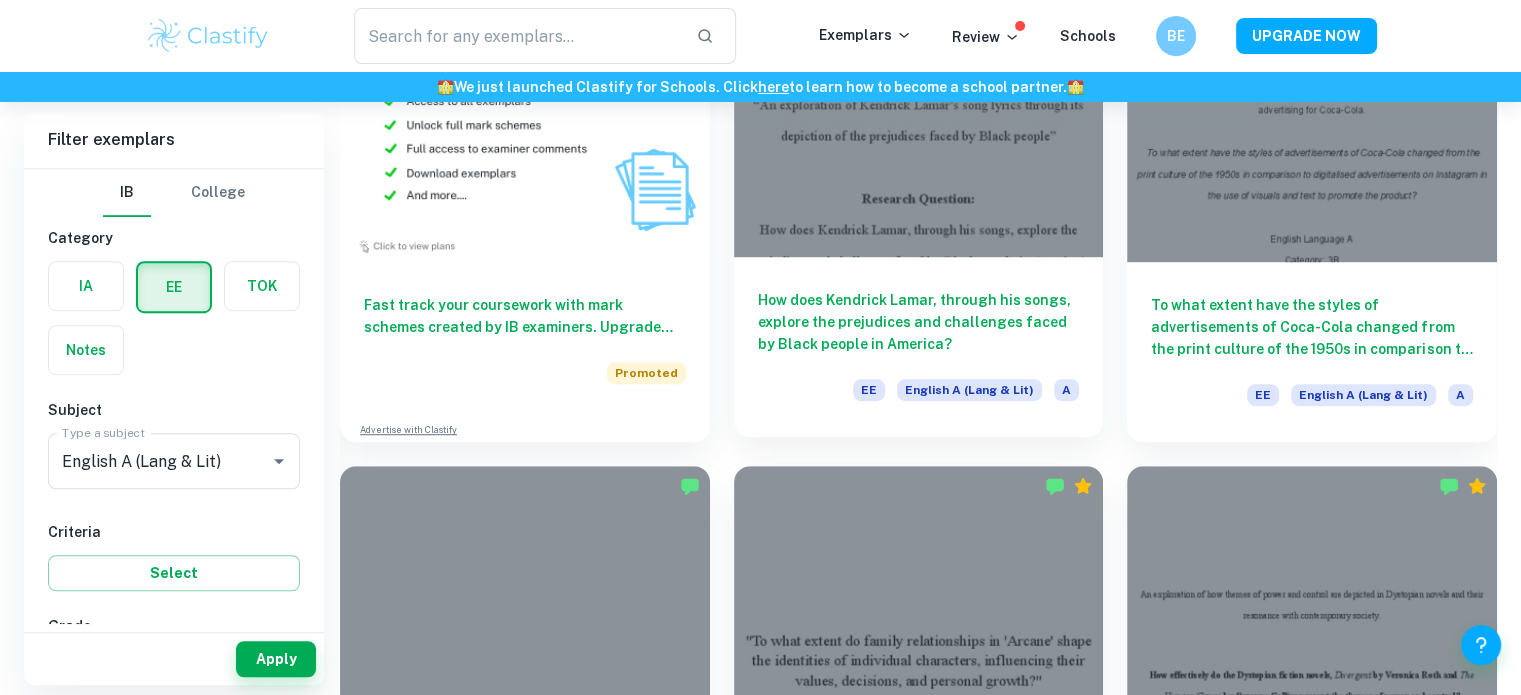 click on "How does [NAME], through his songs, explore the prejudices and challenges faced by Black people in America?  EE English A (Lang & Lit) A" at bounding box center (919, 347) 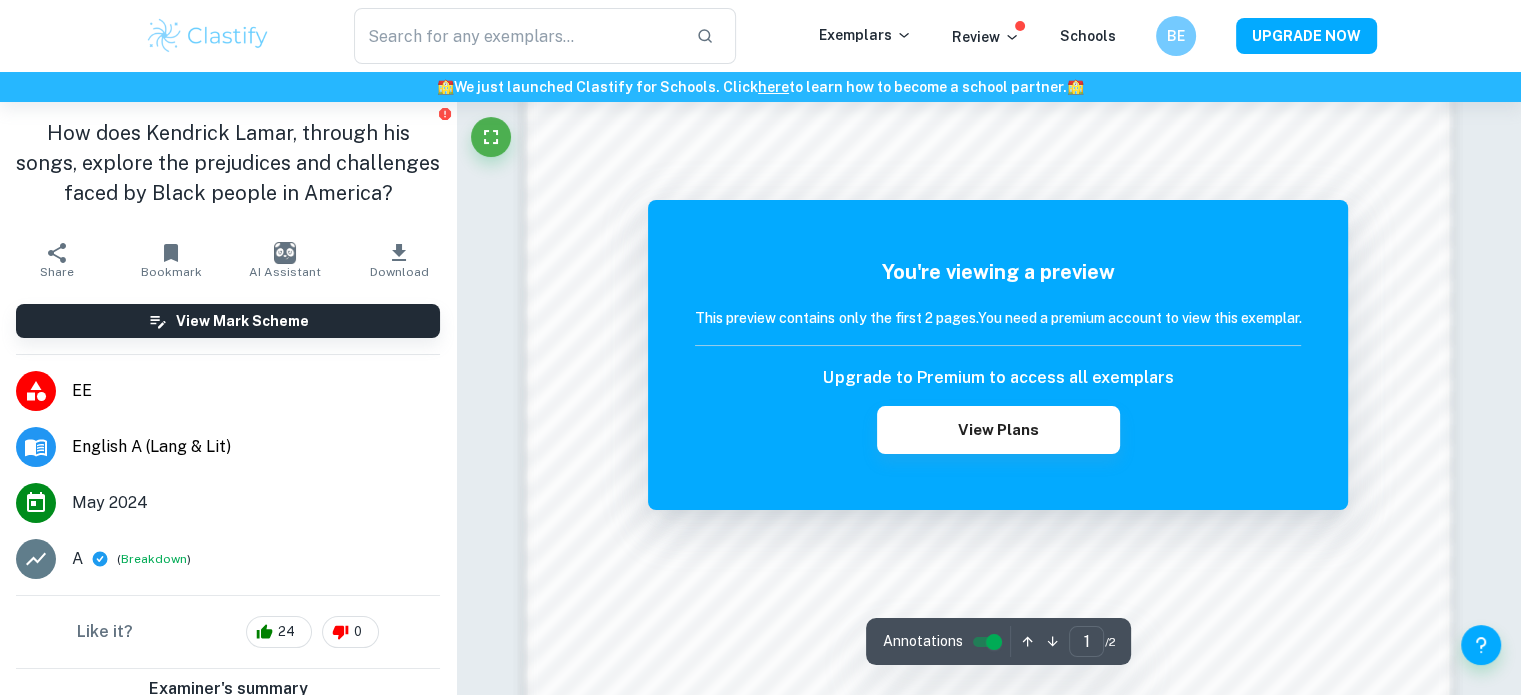 scroll, scrollTop: 1618, scrollLeft: 0, axis: vertical 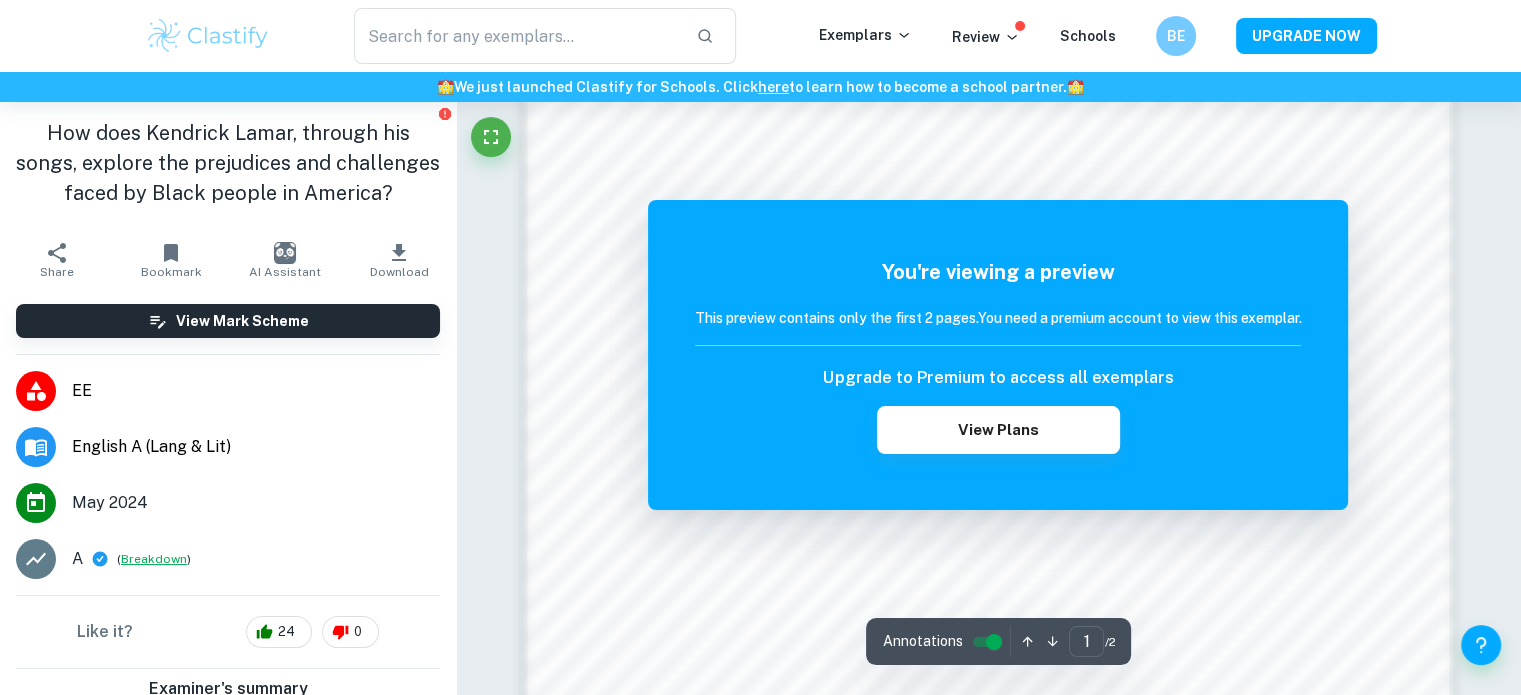 click on "Breakdown" at bounding box center (154, 559) 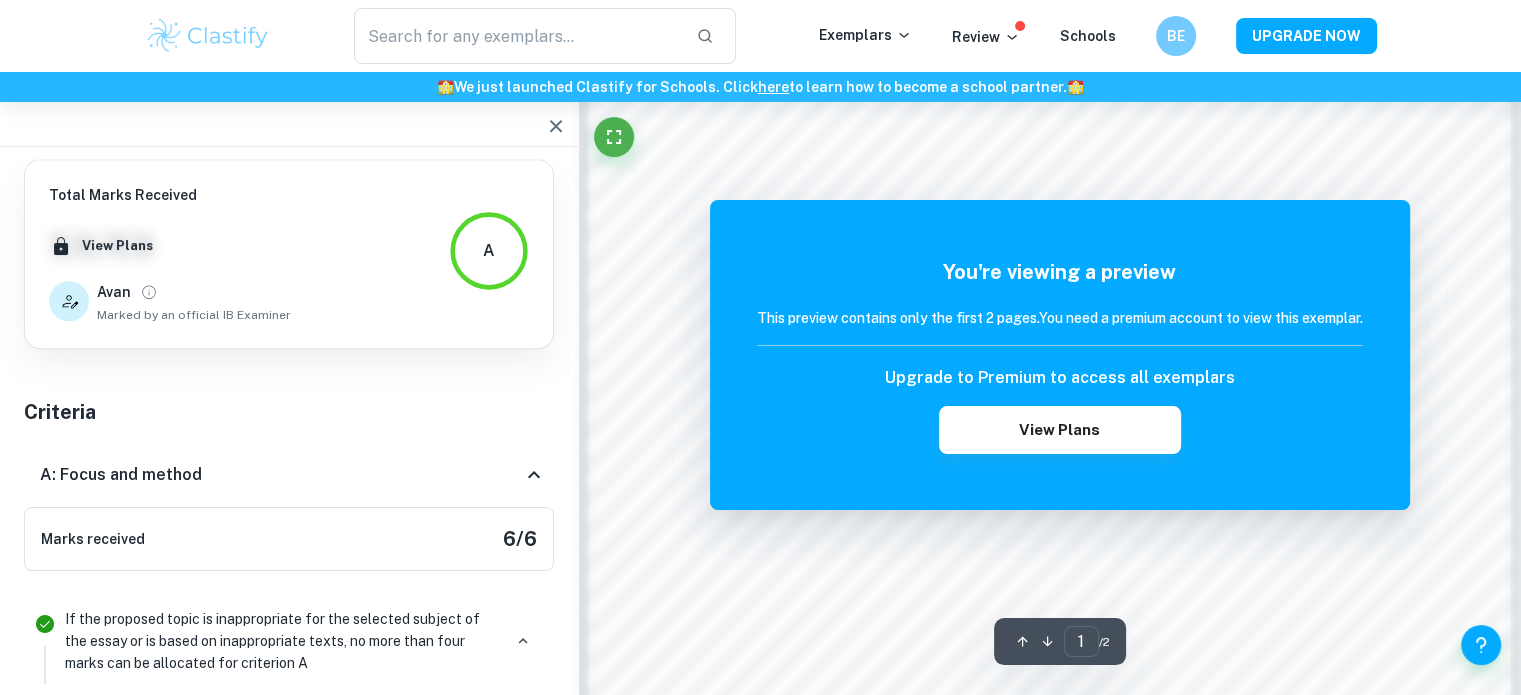 scroll, scrollTop: 1959, scrollLeft: 0, axis: vertical 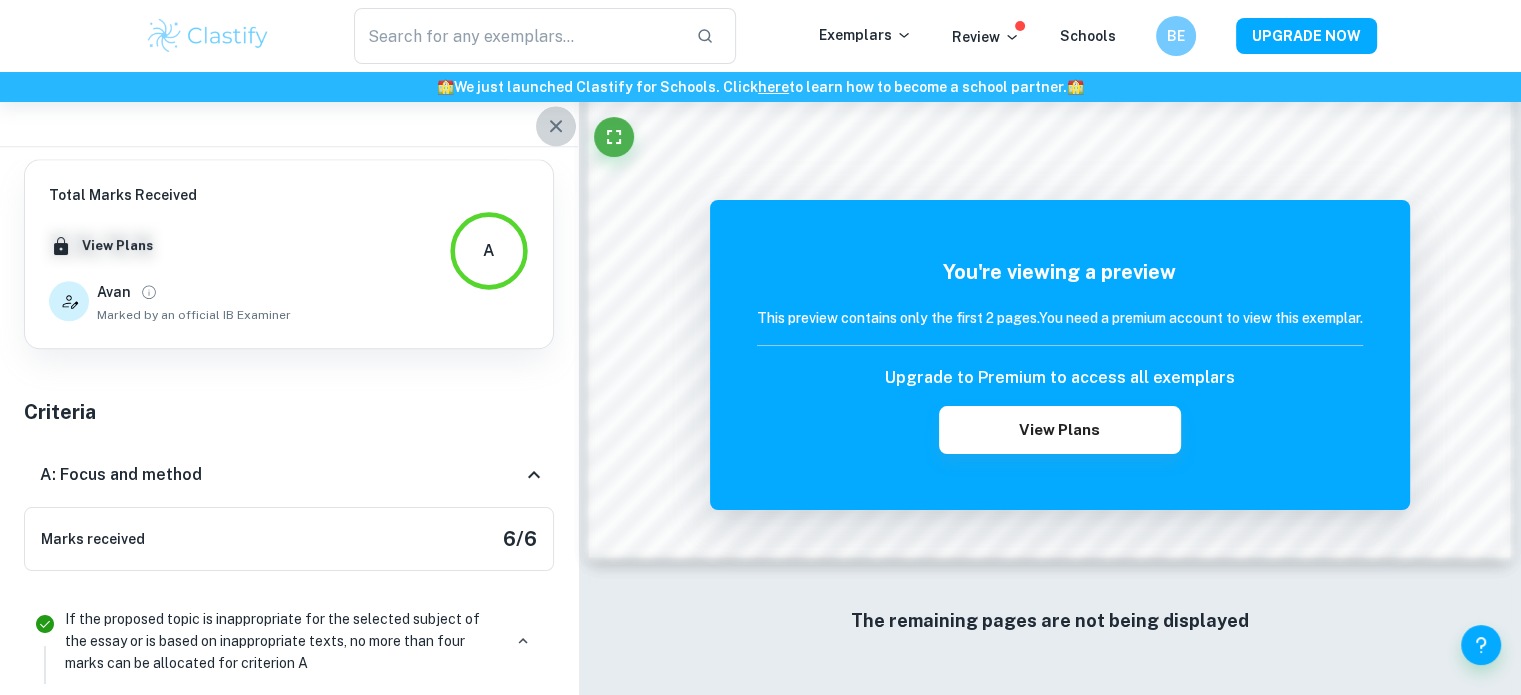 click 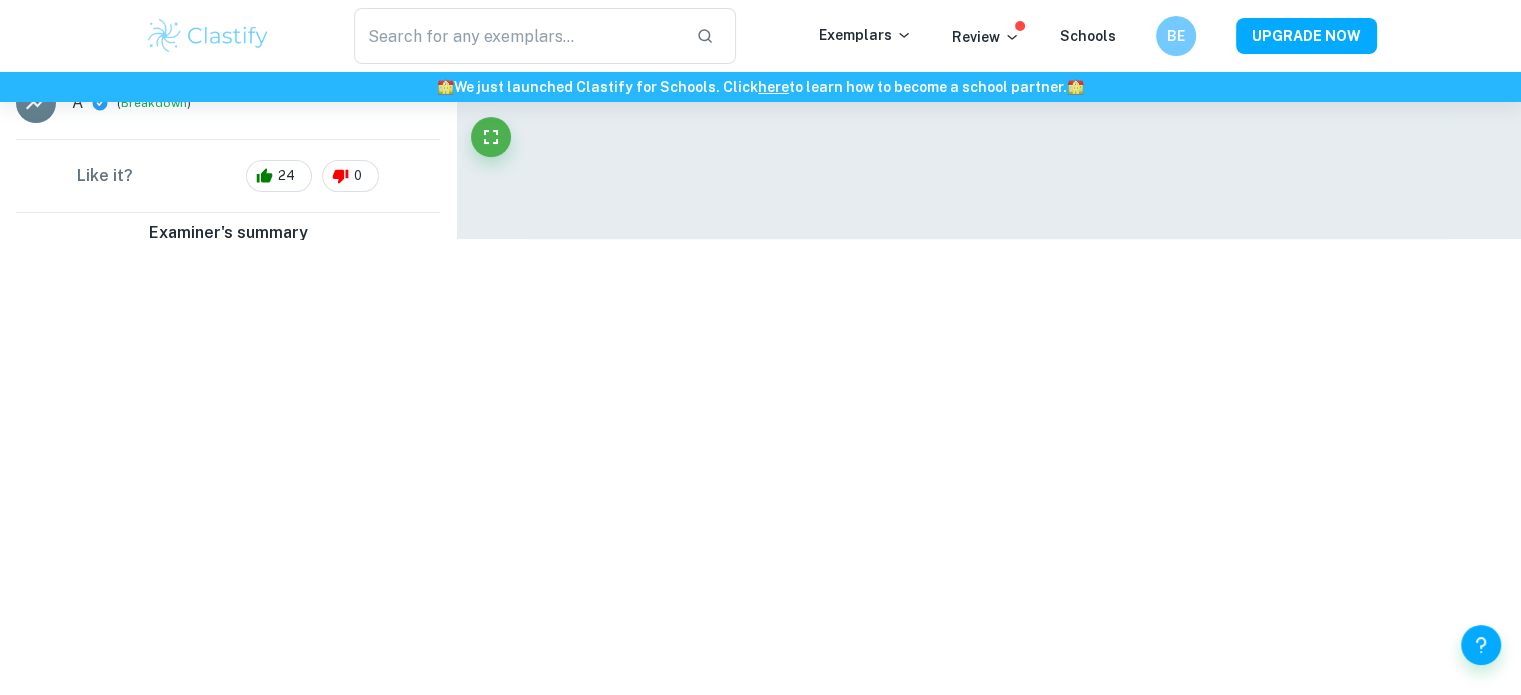 scroll, scrollTop: 515, scrollLeft: 0, axis: vertical 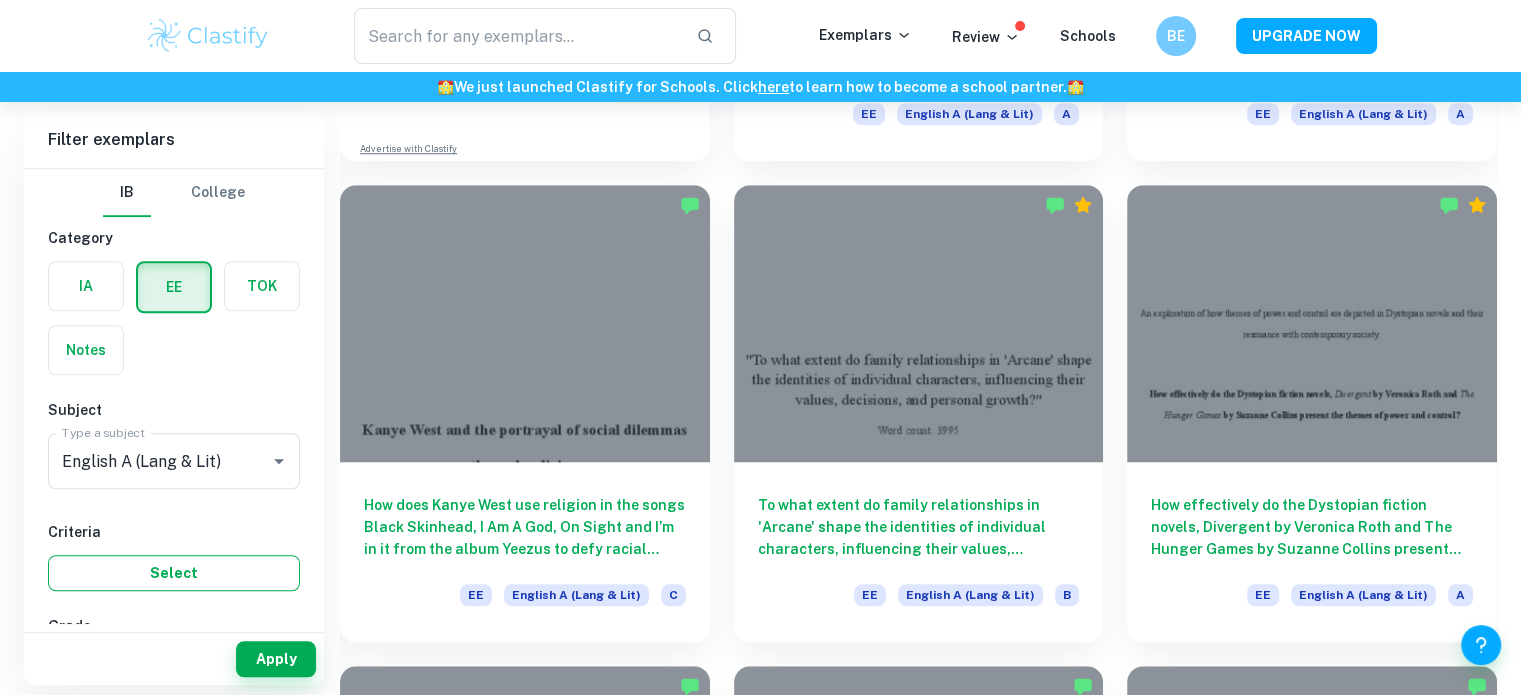 click on "Select" at bounding box center [174, 573] 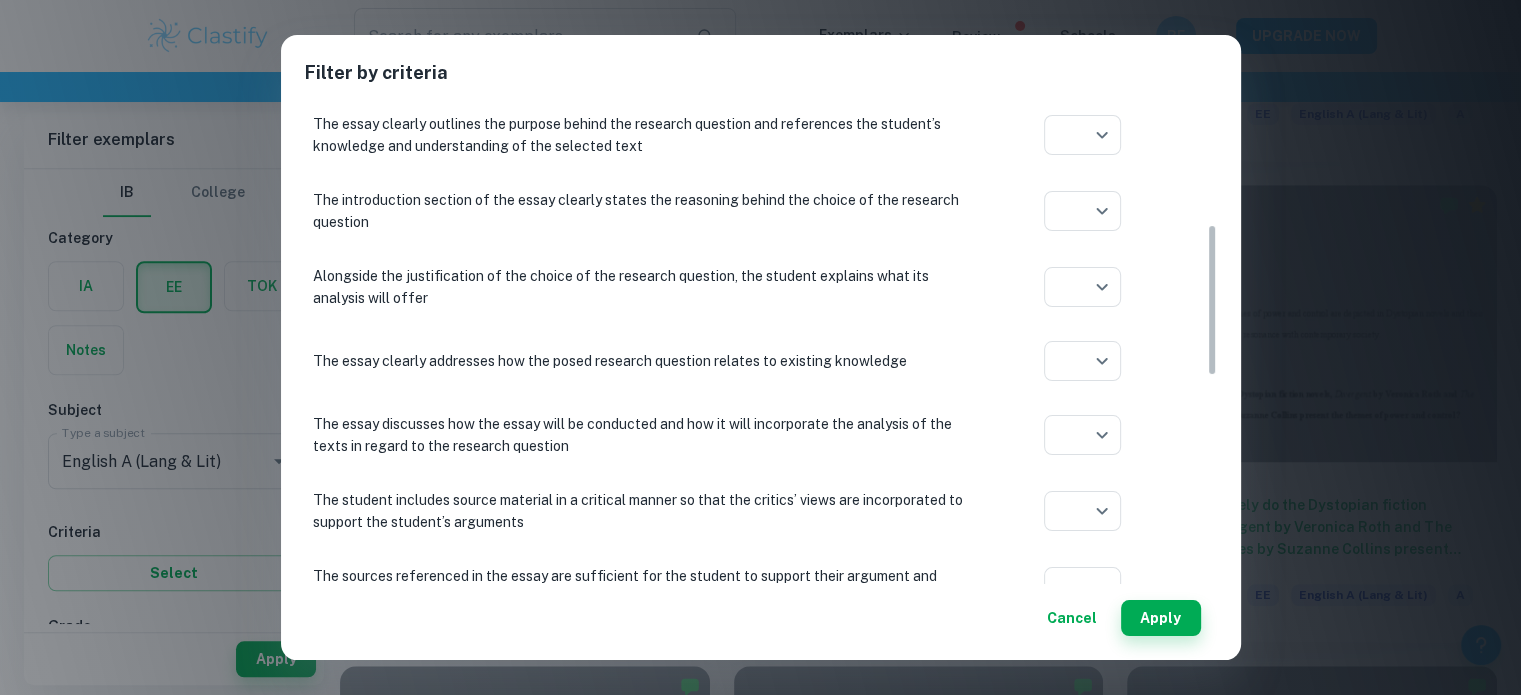 scroll, scrollTop: 382, scrollLeft: 0, axis: vertical 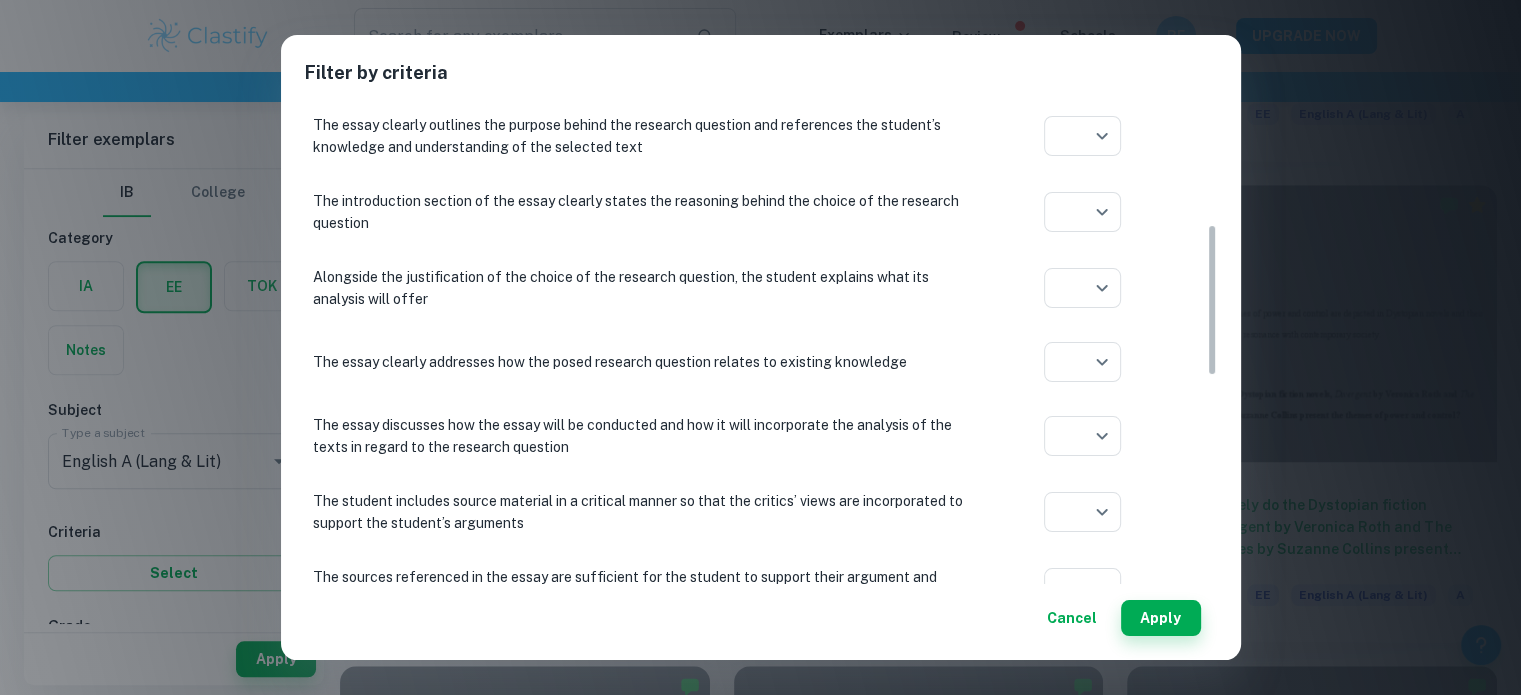 click on "Filter by criteria Criterion A: Focus and method If the proposed topic is inappropriate for the selected subject of the essay or is based on inappropriate texts, no more than four marks can be allocated for criterion A ​ Aplication year The student poses a detailed and focused research question that they will attempt to answer with their study ​ Aplication year The proposed research question is not stated as a statement but as a clear question with an appropriate question tag and a question mark at the end ​ Aplication year The reader is presented with the research question in the Introduction section ​ Aplication year The essay clearly outlines the purpose behind the research question and references the student’s knowledge and understanding of the selected text ​ Aplication year The introduction section of the essay clearly states the reasoning behind the choice of the research question ​ Aplication year ​ Aplication year ​ Aplication year ​ Aplication year ​ Aplication year ​ ​ ​" at bounding box center (760, 347) 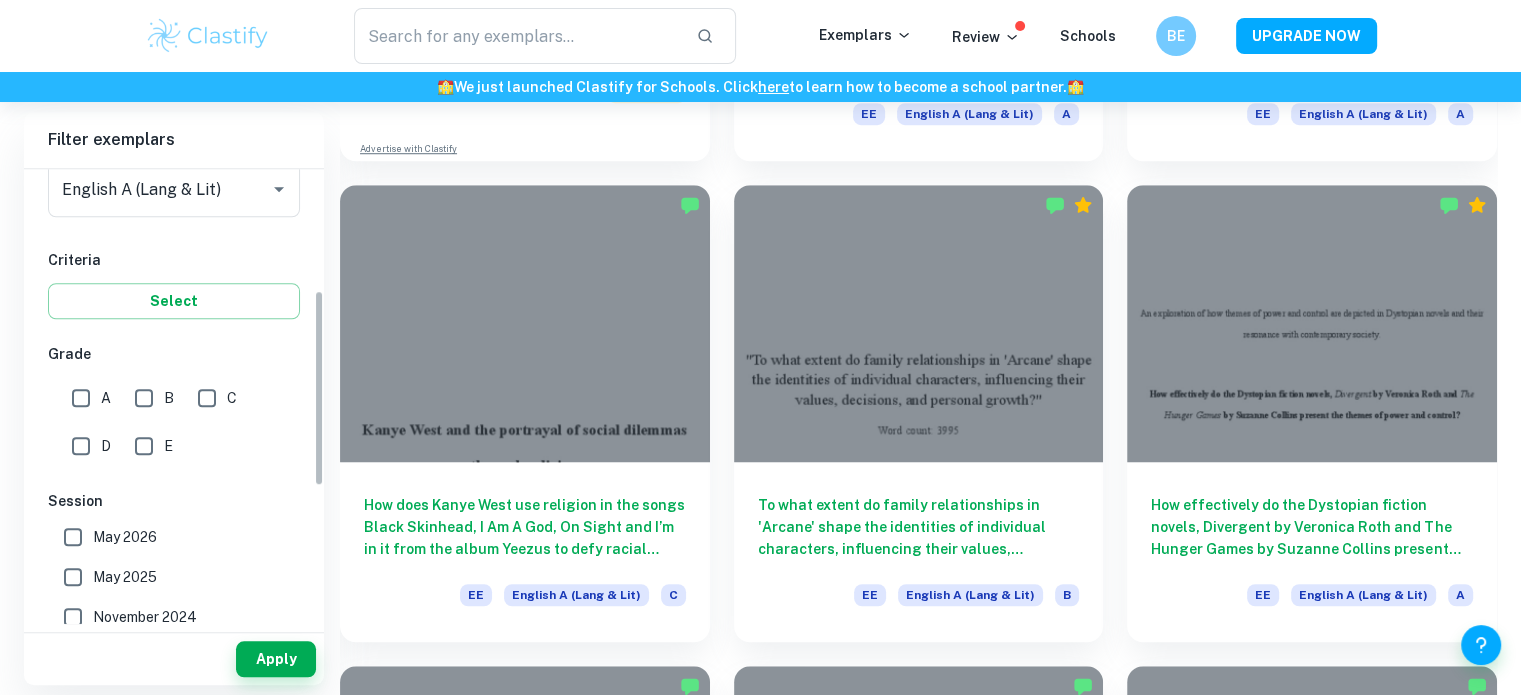 scroll, scrollTop: 280, scrollLeft: 0, axis: vertical 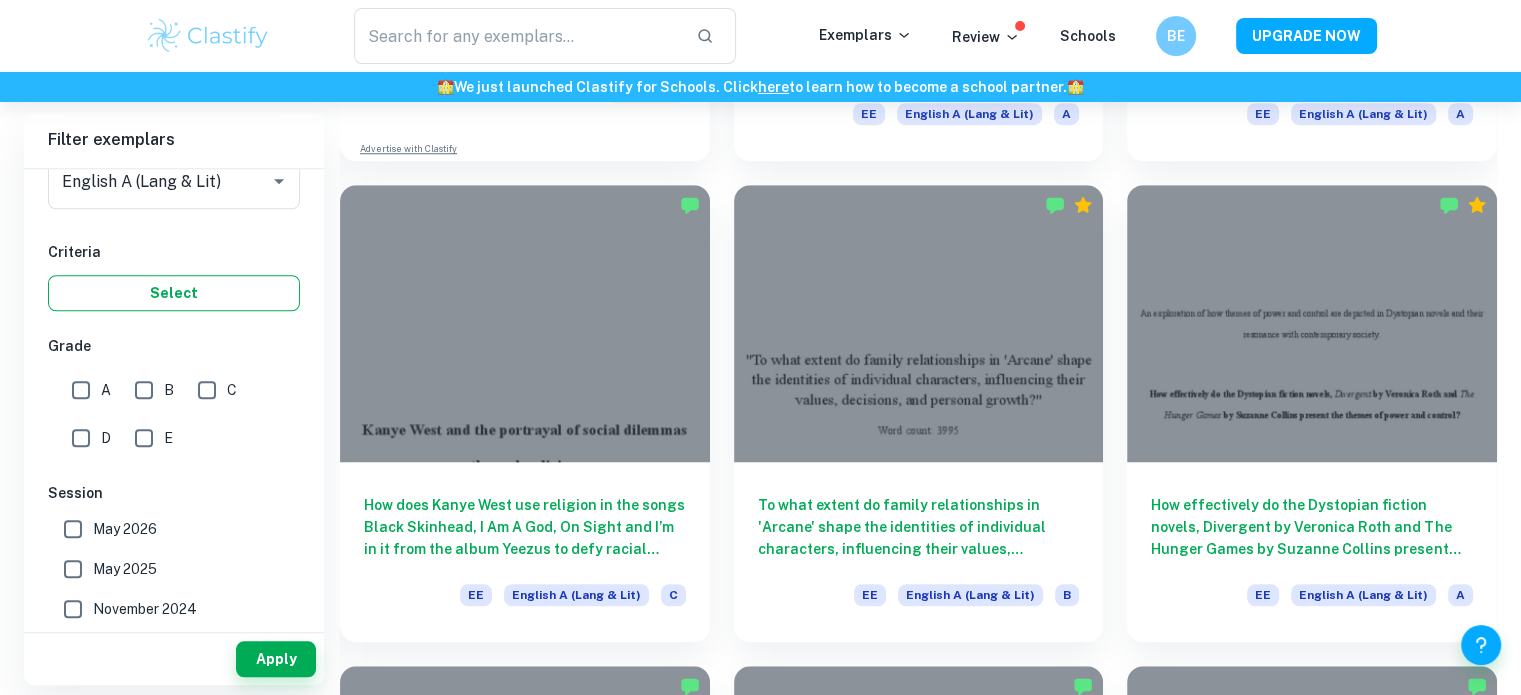 click on "Select" at bounding box center (174, 293) 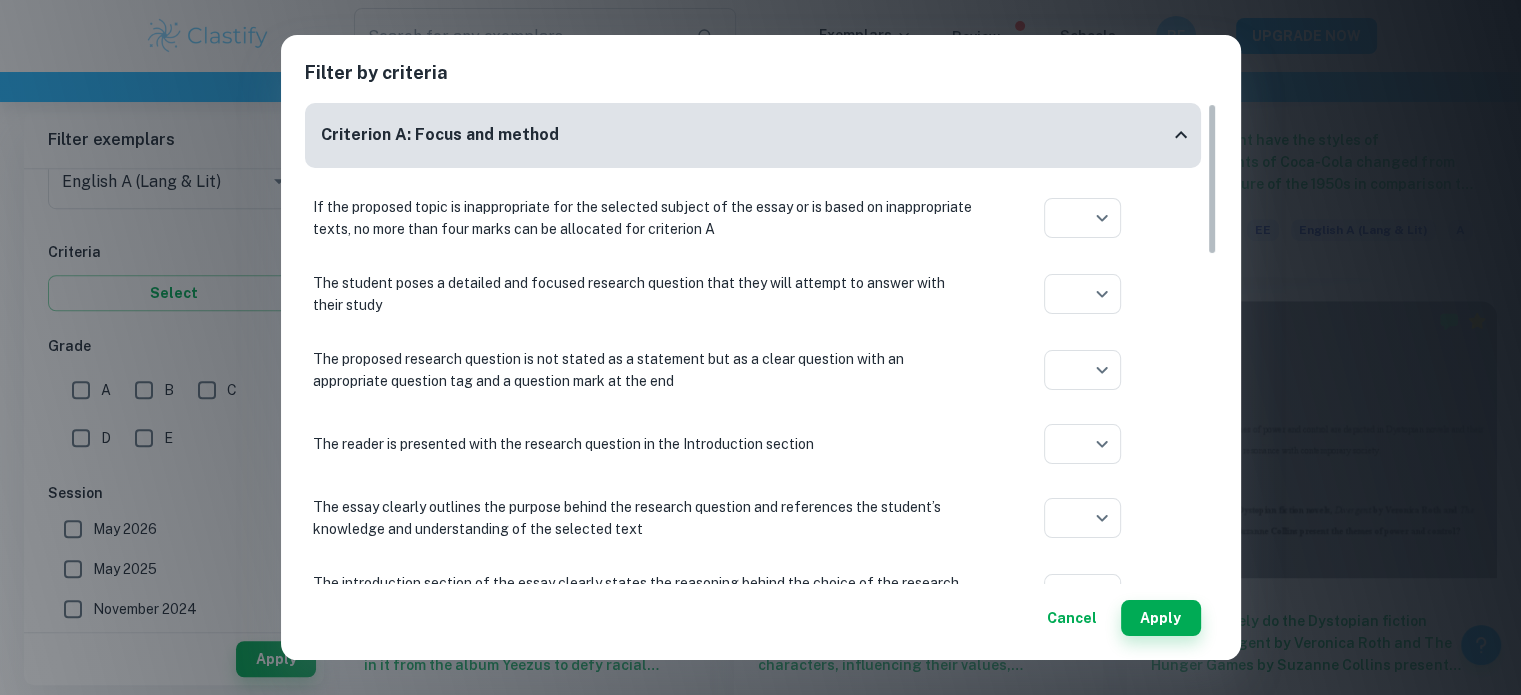 scroll, scrollTop: 1393, scrollLeft: 0, axis: vertical 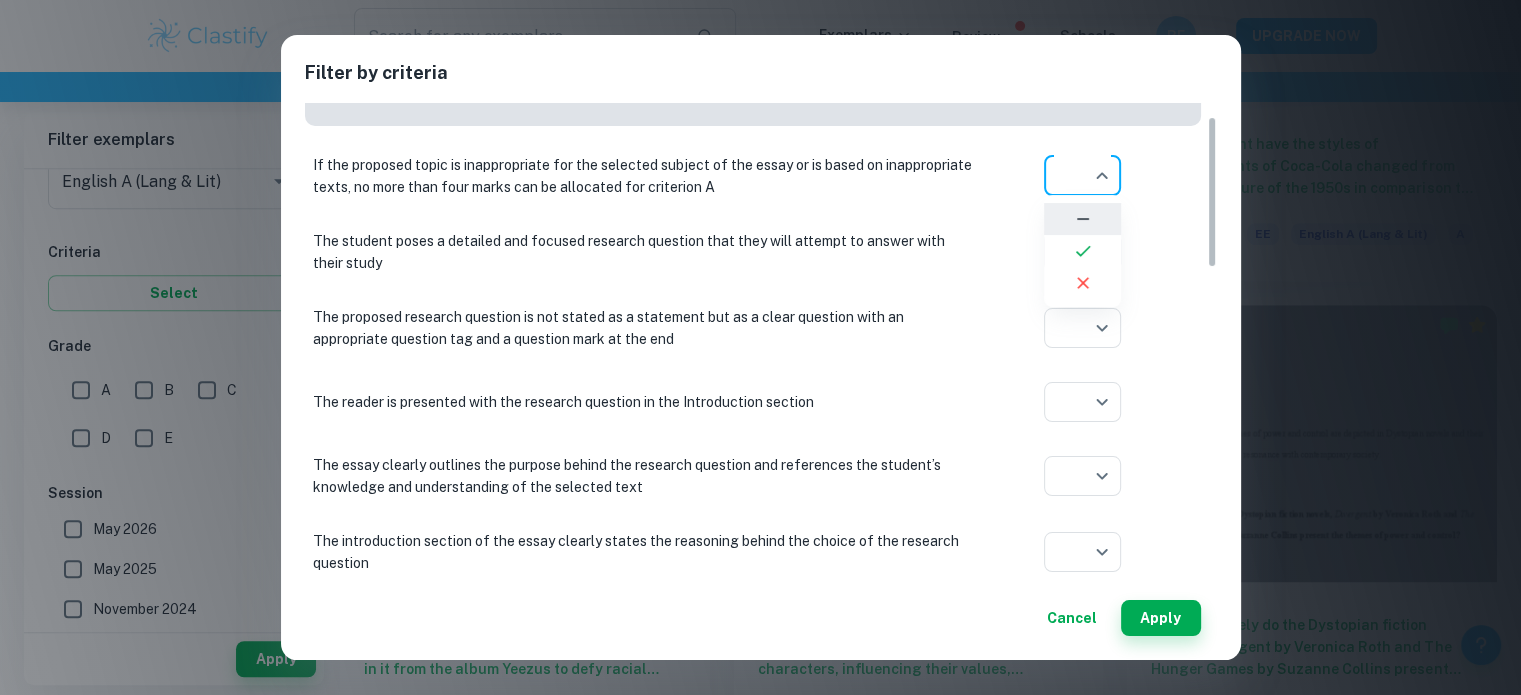 click on "We value your privacy We use cookies to enhance your browsing experience, serve personalised ads or content, and analyse our traffic. By clicking "Accept All", you consent to our use of cookies.   Cookie Policy Customise   Reject All   Accept All   Customise Consent Preferences   We use cookies to help you navigate efficiently and perform certain functions. You will find detailed information about all cookies under each consent category below. The cookies that are categorised as "Necessary" are stored on your browser as they are essential for enabling the basic functionalities of the site. ...  Show more For more information on how Google's third-party cookies operate and handle your data, see:   Google Privacy Policy Necessary Always Active Necessary cookies are required to enable the basic features of this site, such as providing secure log-in or adjusting your consent preferences. These cookies do not store any personally identifiable data. Functional Analytics Performance Advertisement Uncategorised" at bounding box center (760, -944) 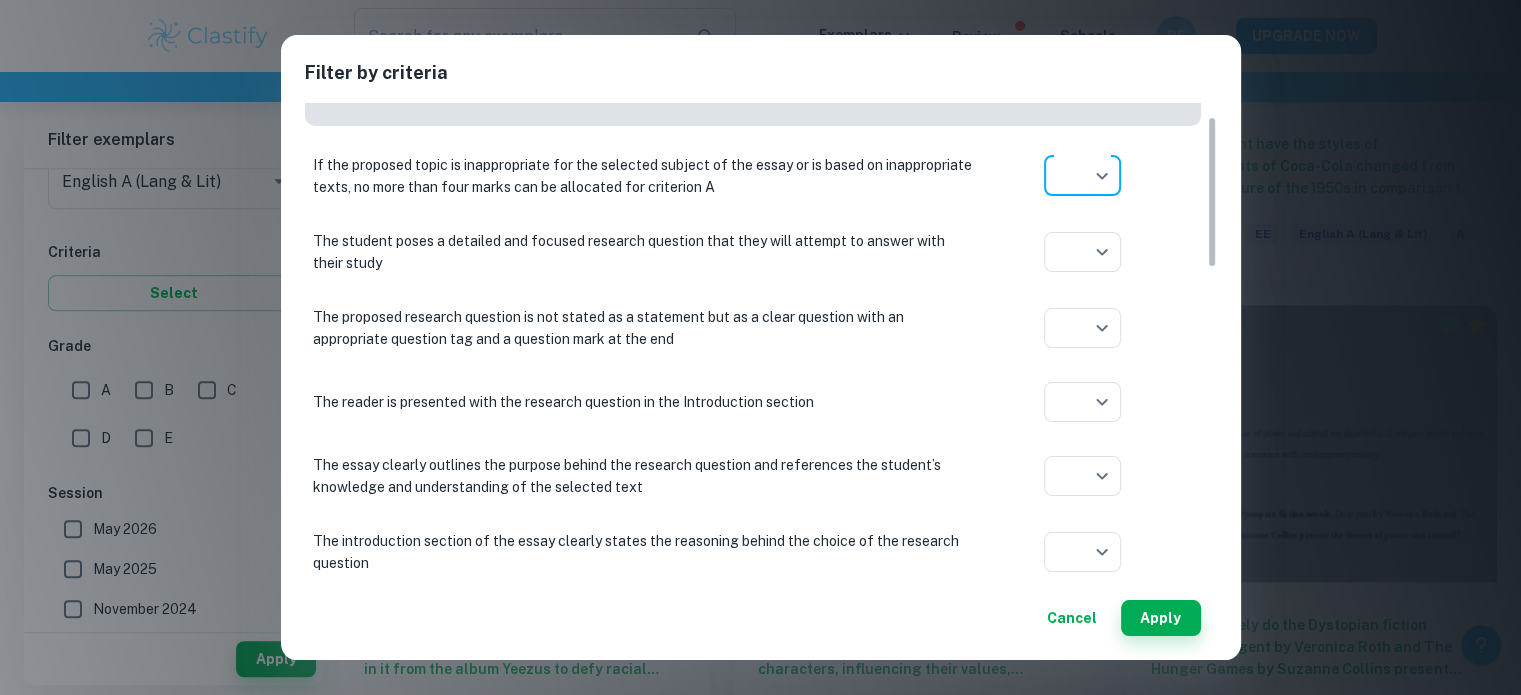 click on "Cancel" at bounding box center (1072, 618) 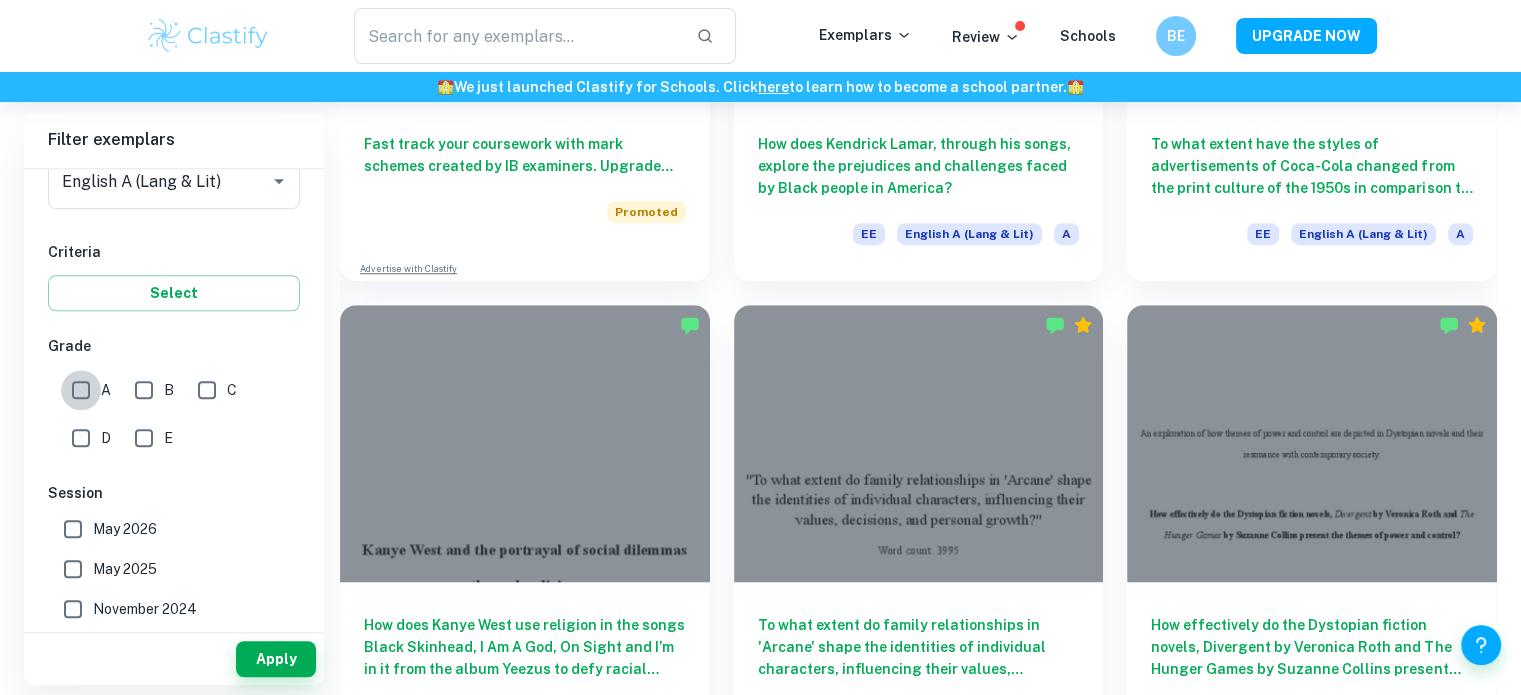 click on "A" at bounding box center (81, 390) 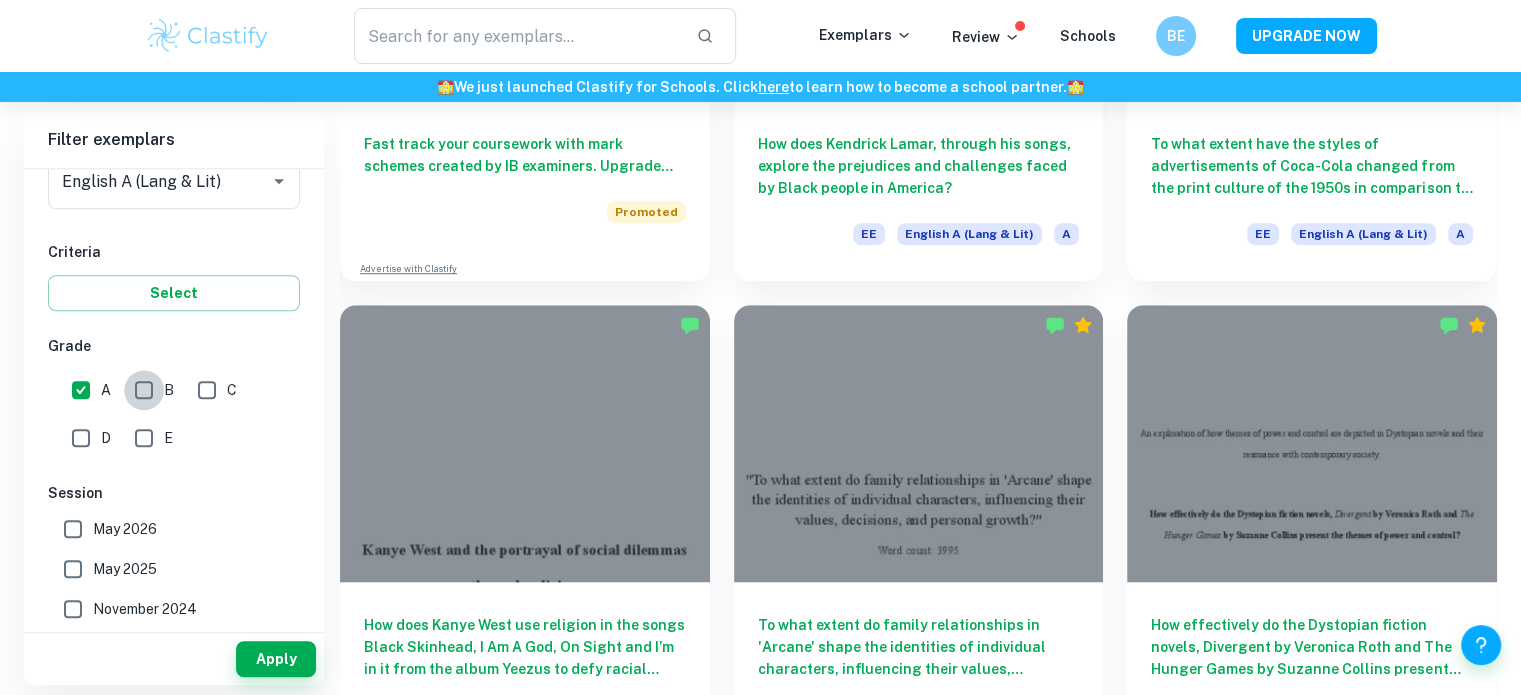 click on "B" at bounding box center [144, 390] 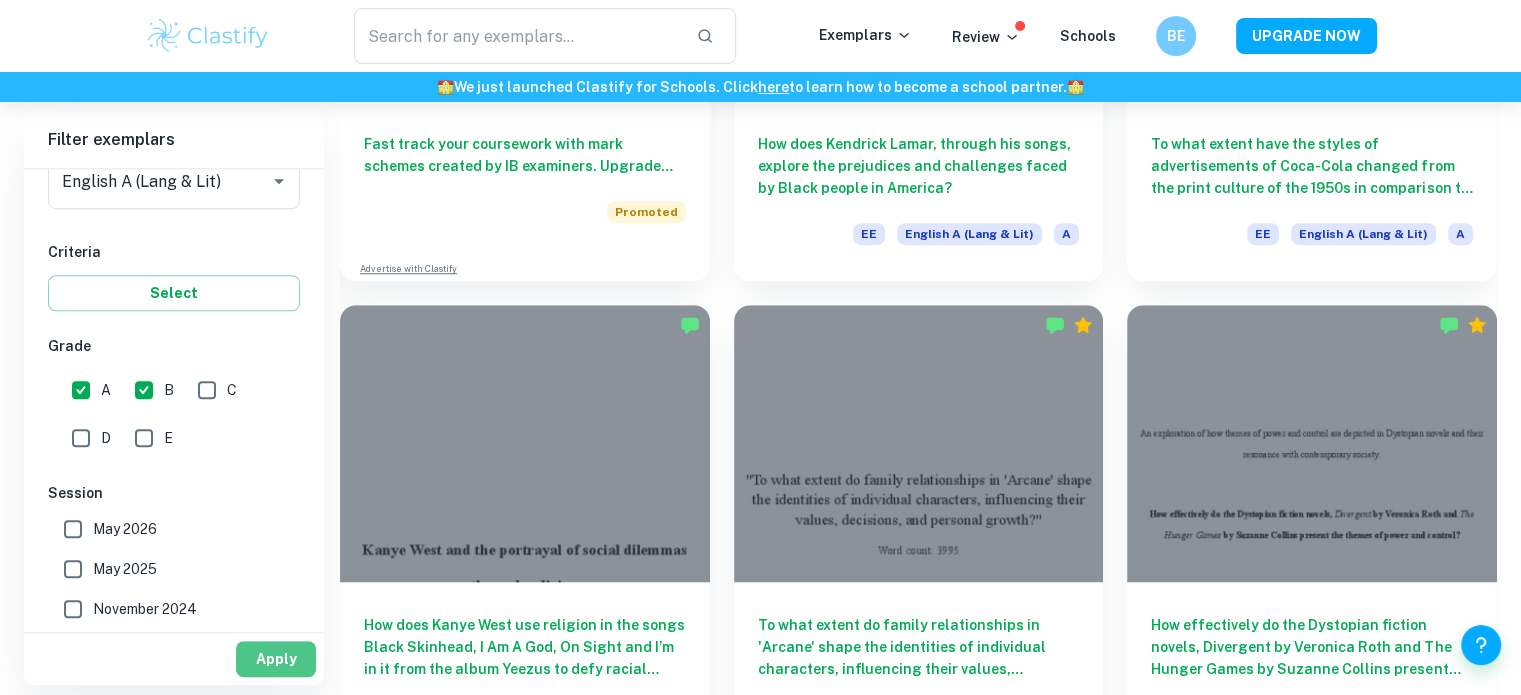 click on "Apply" at bounding box center [276, 659] 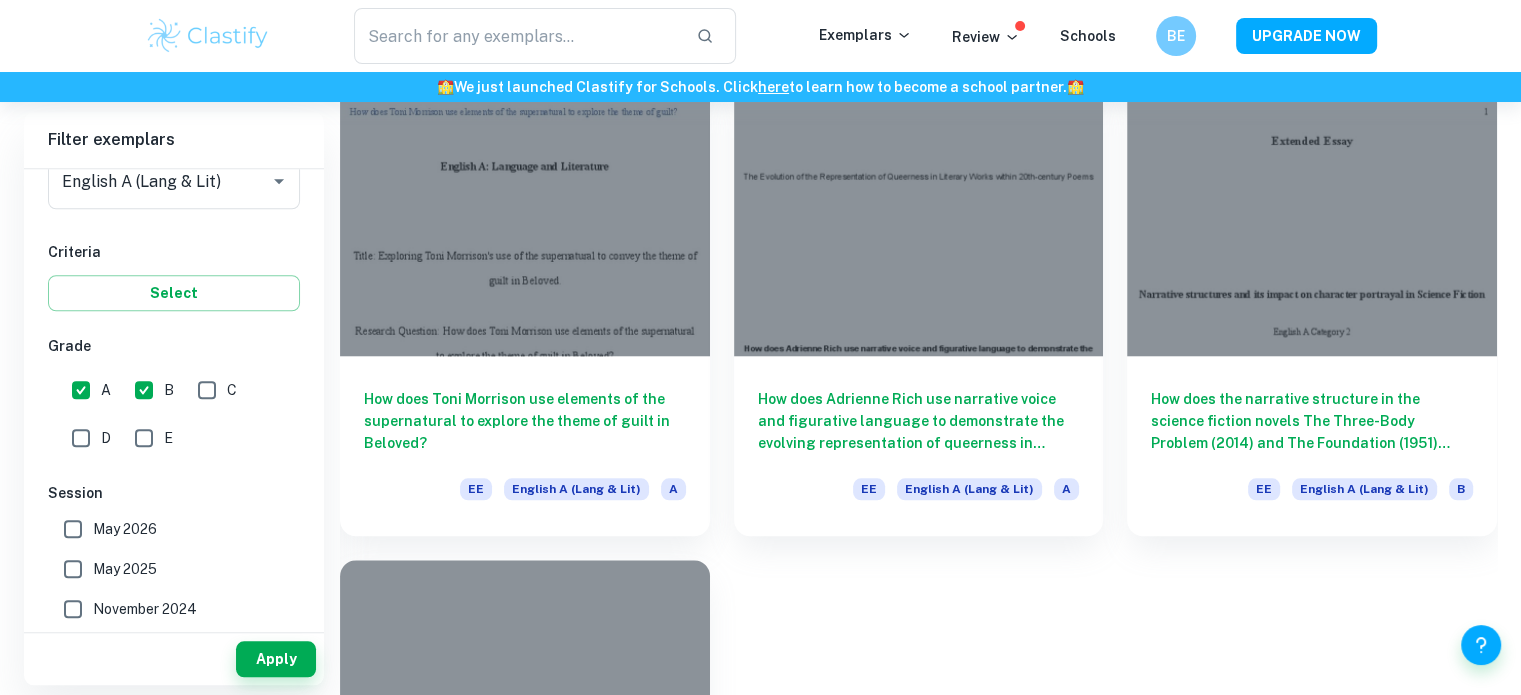 scroll, scrollTop: 17339, scrollLeft: 0, axis: vertical 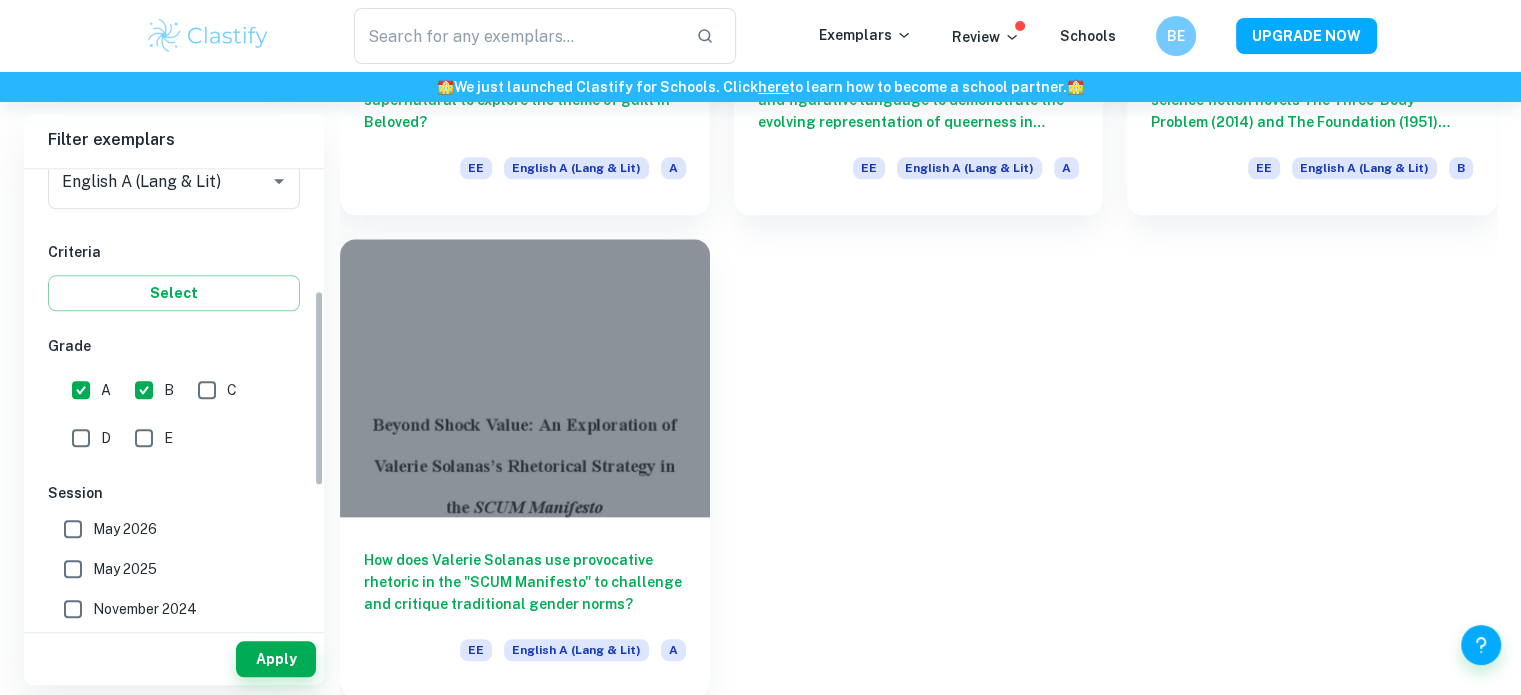 click on "B" at bounding box center (144, 390) 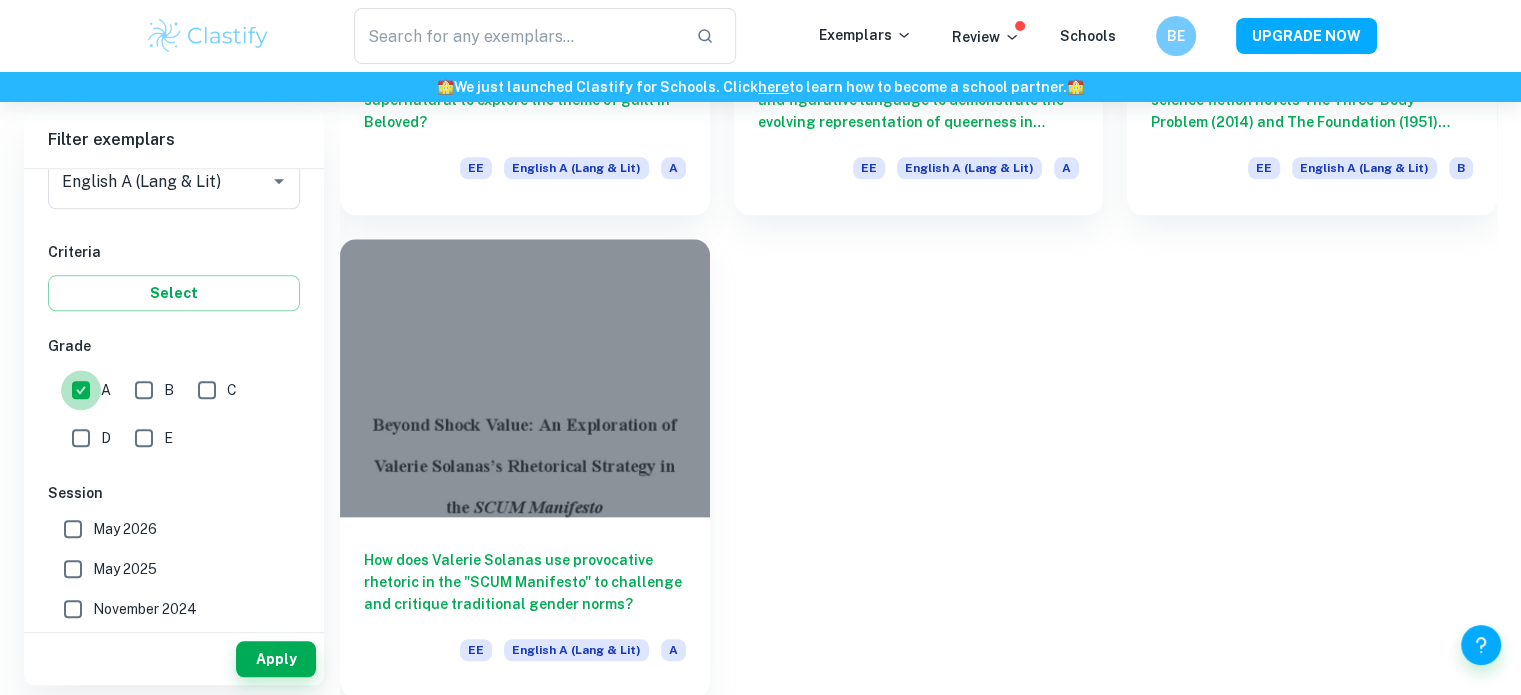 click on "A" at bounding box center [81, 390] 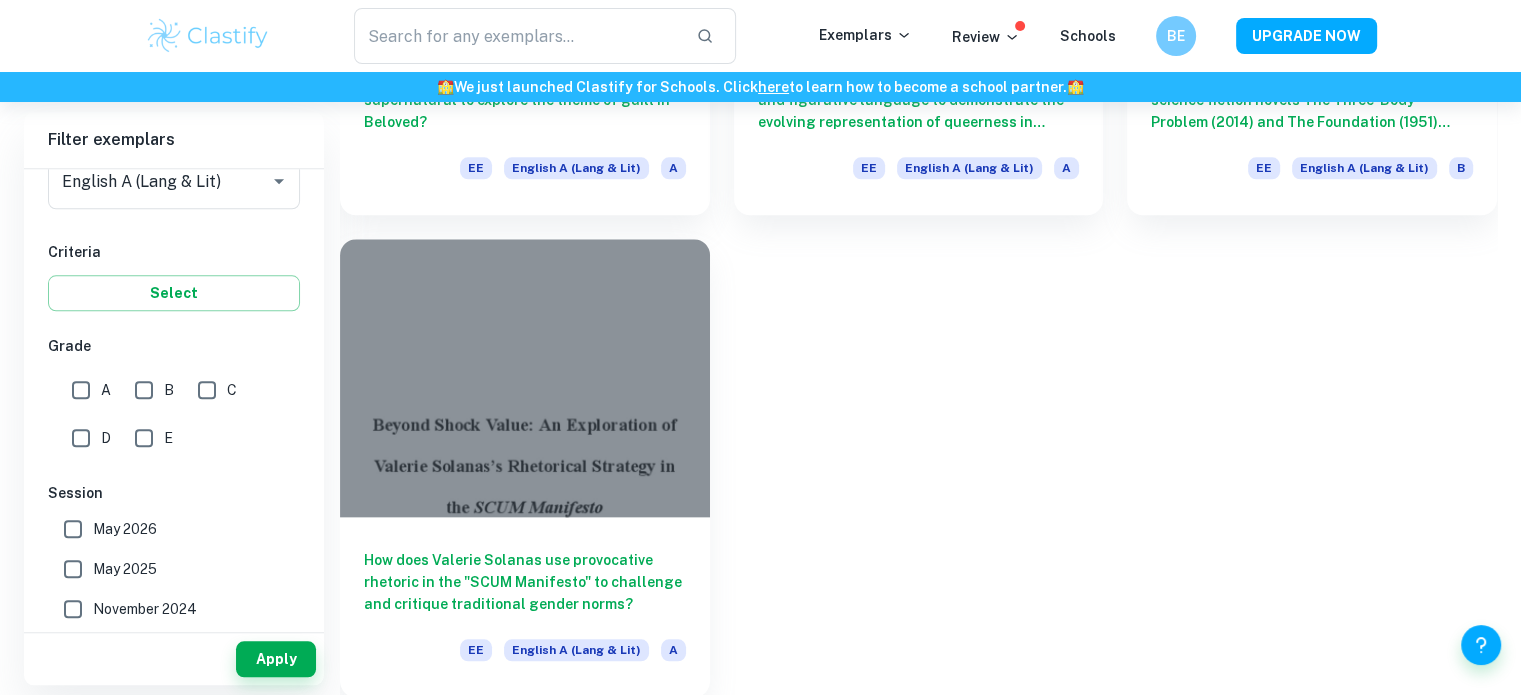 click on "E" at bounding box center [144, 438] 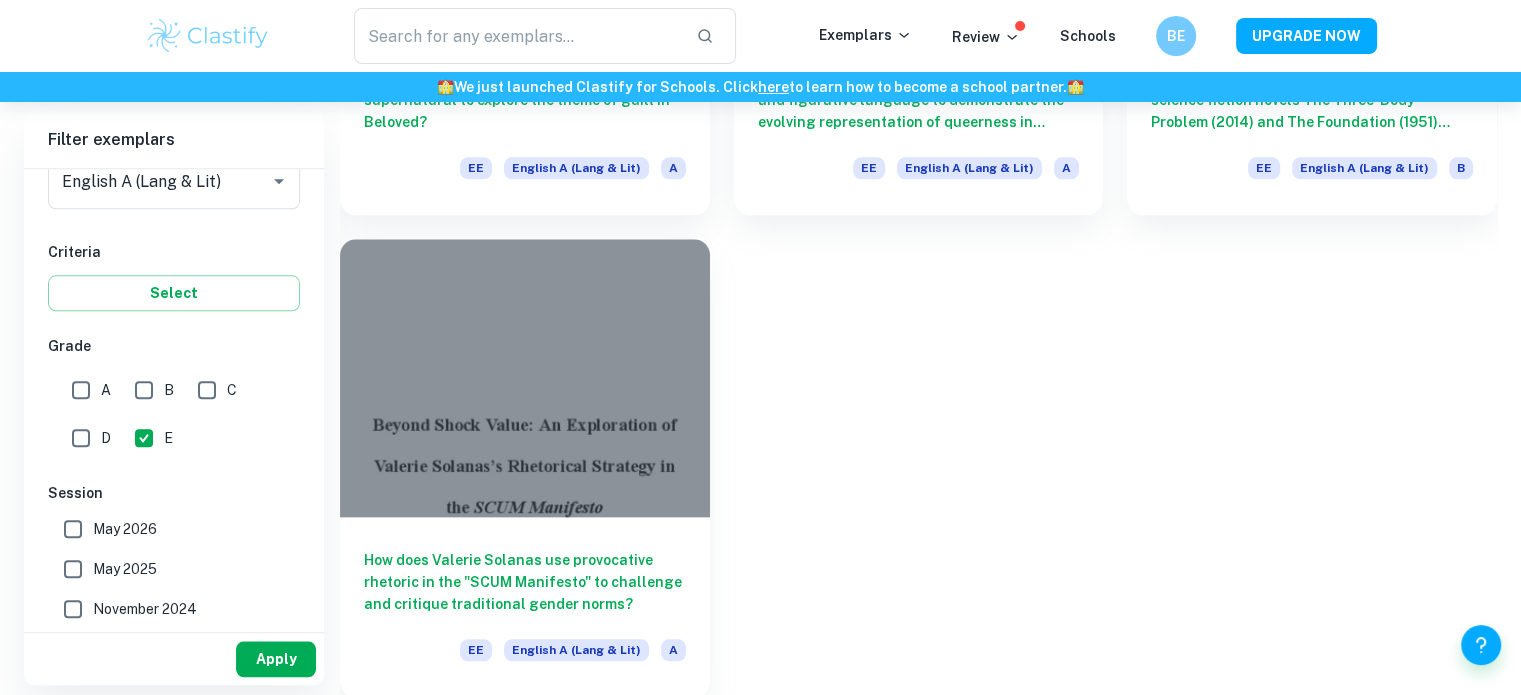 click on "Apply" at bounding box center (276, 659) 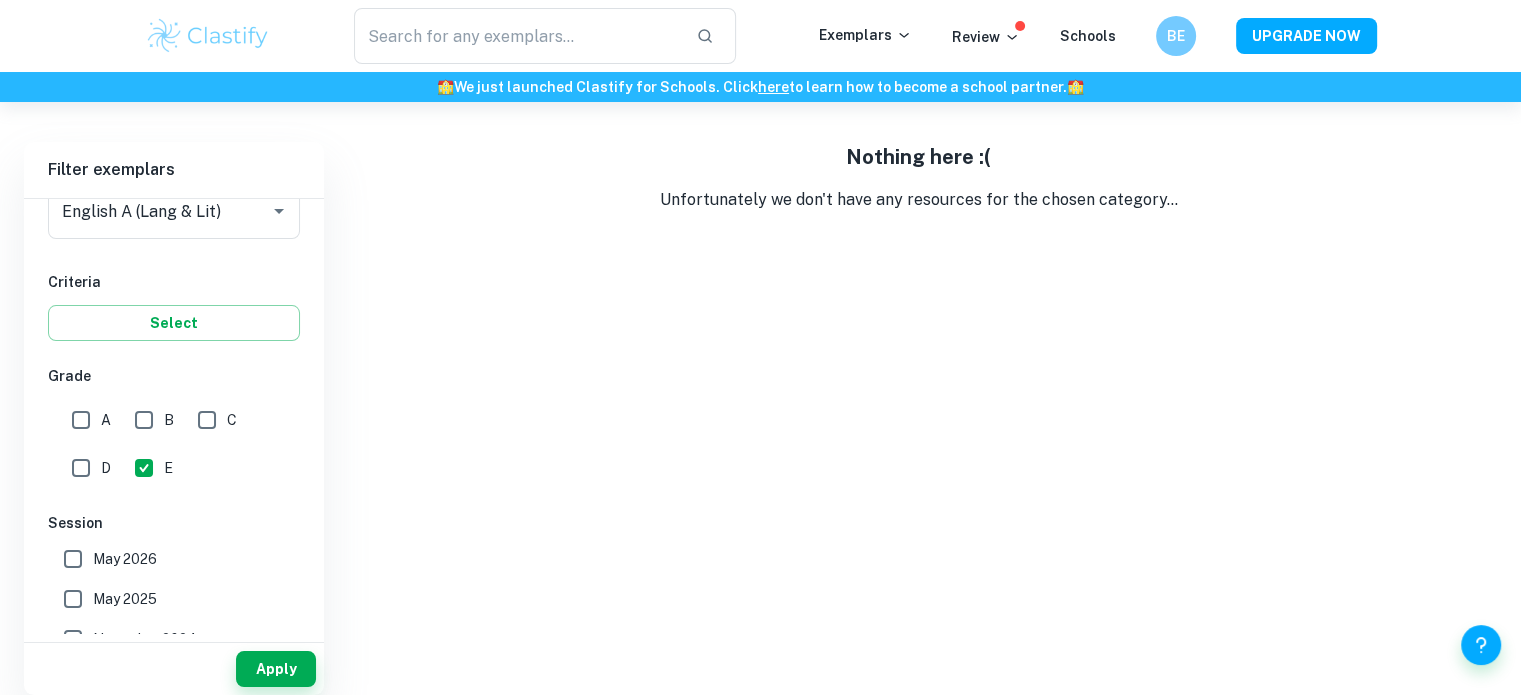 scroll, scrollTop: 102, scrollLeft: 0, axis: vertical 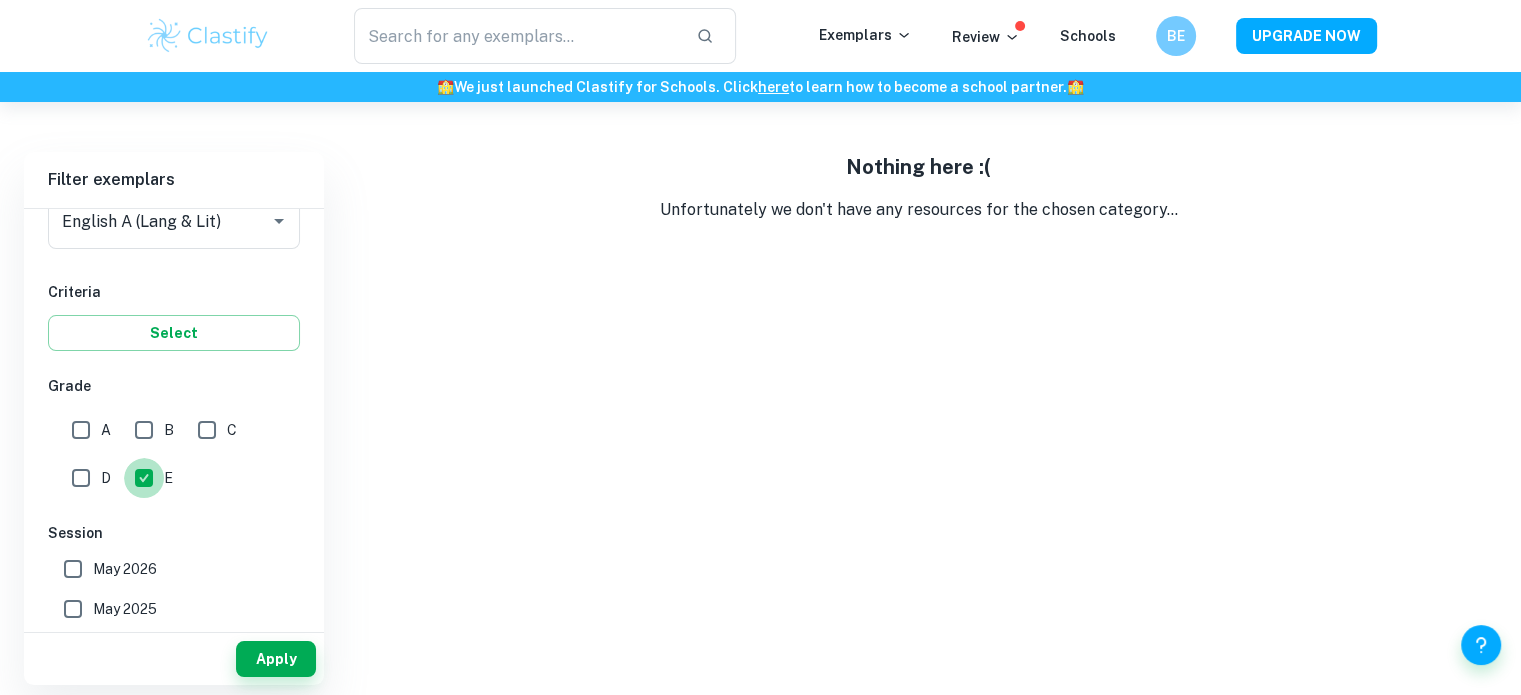 click on "E" at bounding box center (144, 478) 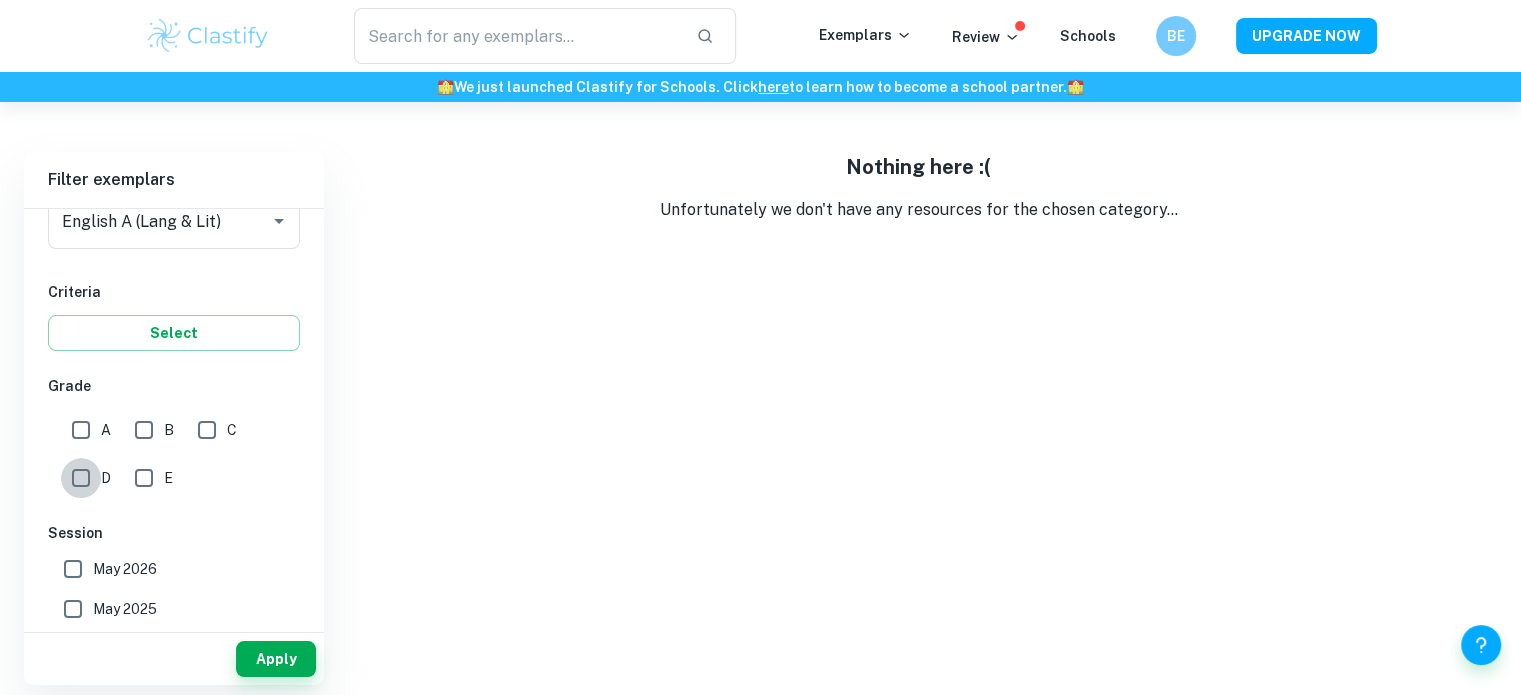 click on "D" at bounding box center (81, 478) 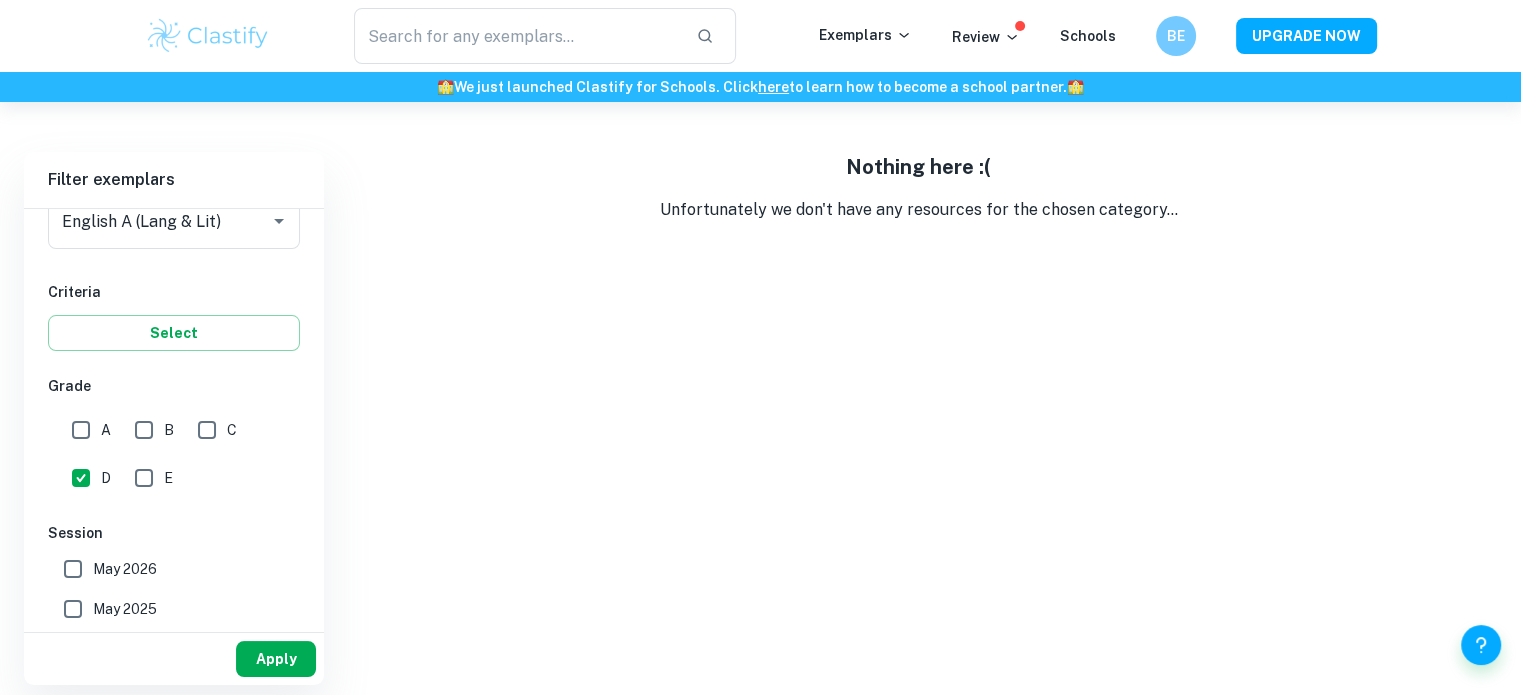 click on "Apply" at bounding box center (276, 659) 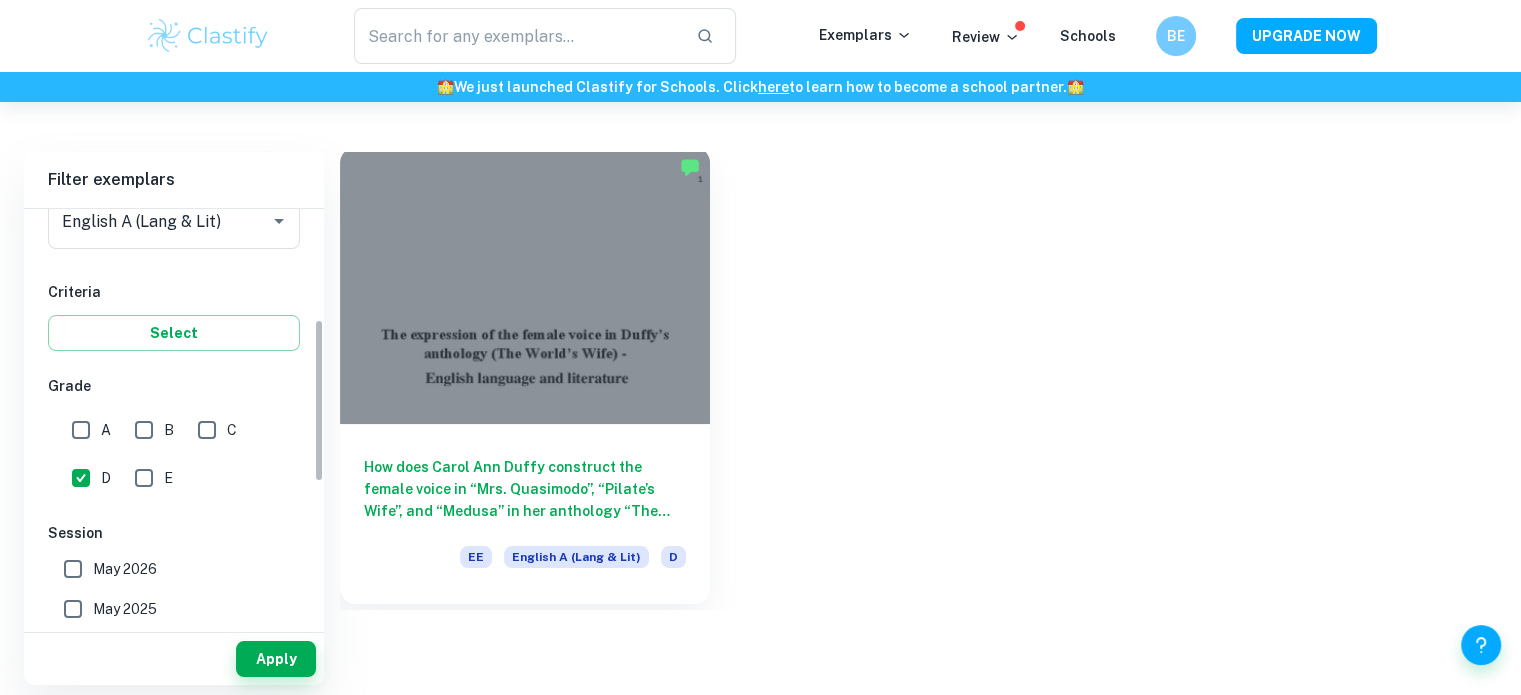 click at bounding box center (525, 285) 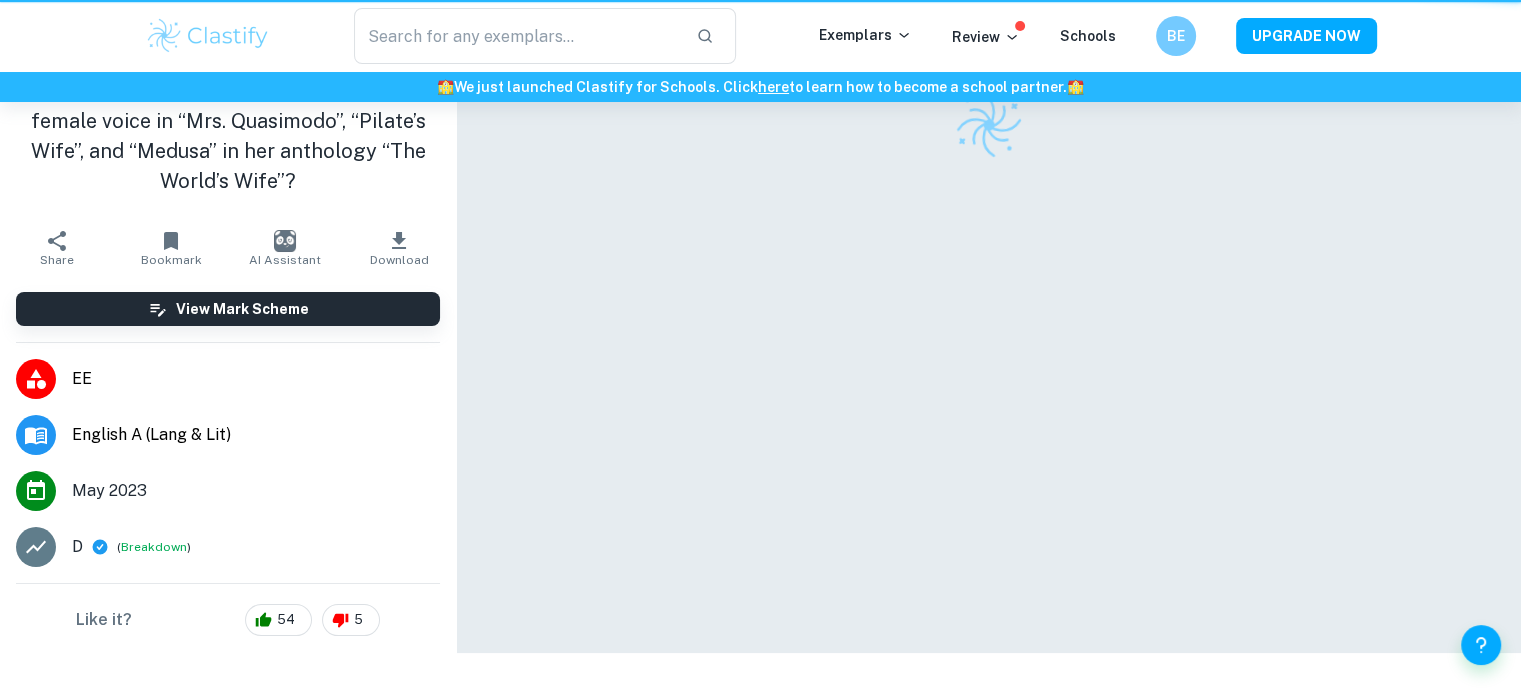 scroll, scrollTop: 0, scrollLeft: 0, axis: both 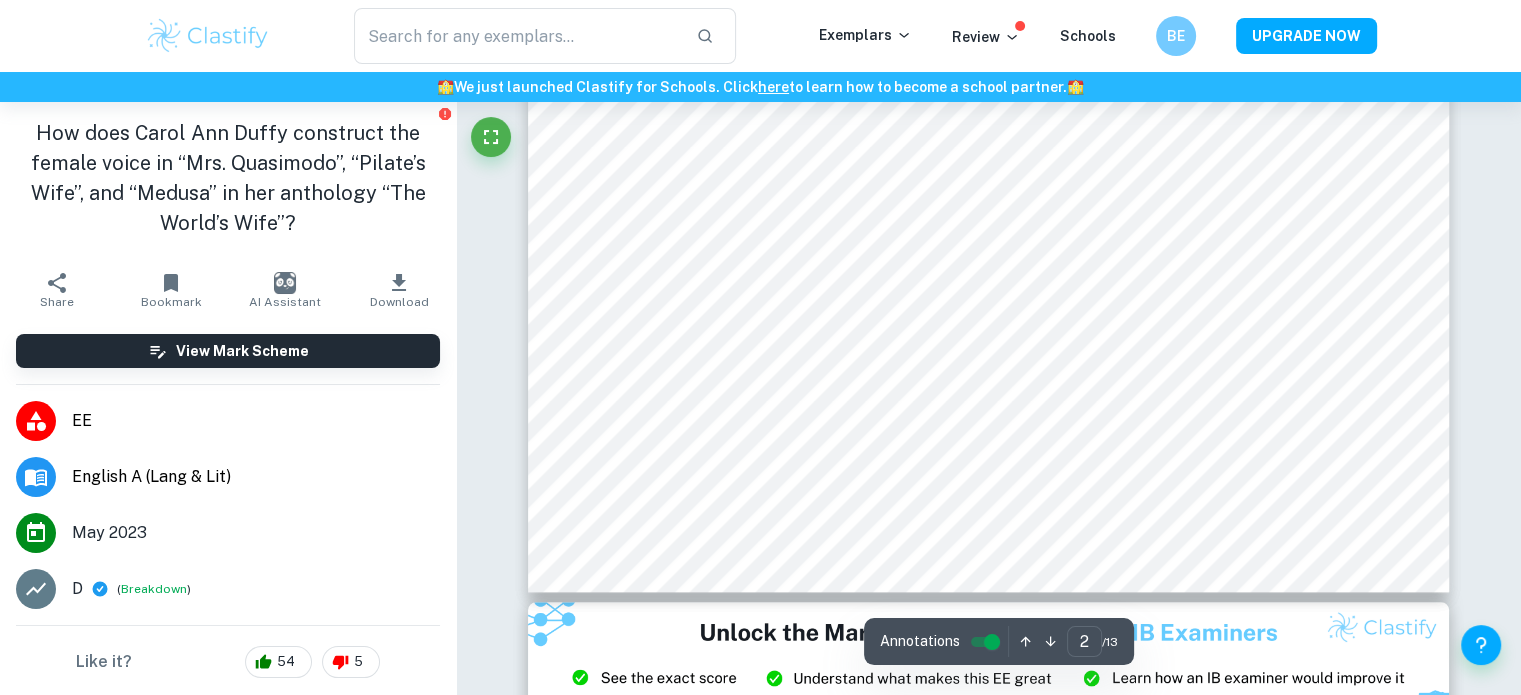 type on "3" 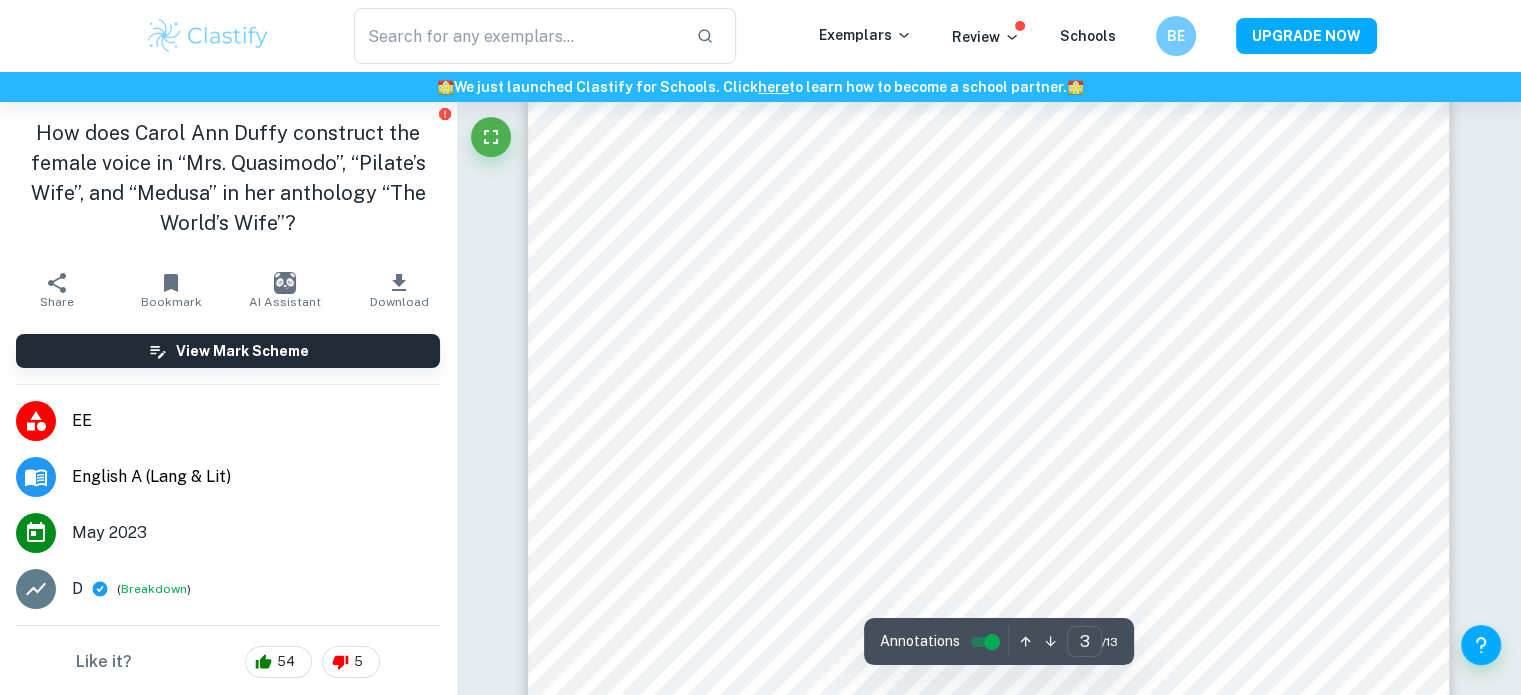 scroll, scrollTop: 3258, scrollLeft: 0, axis: vertical 